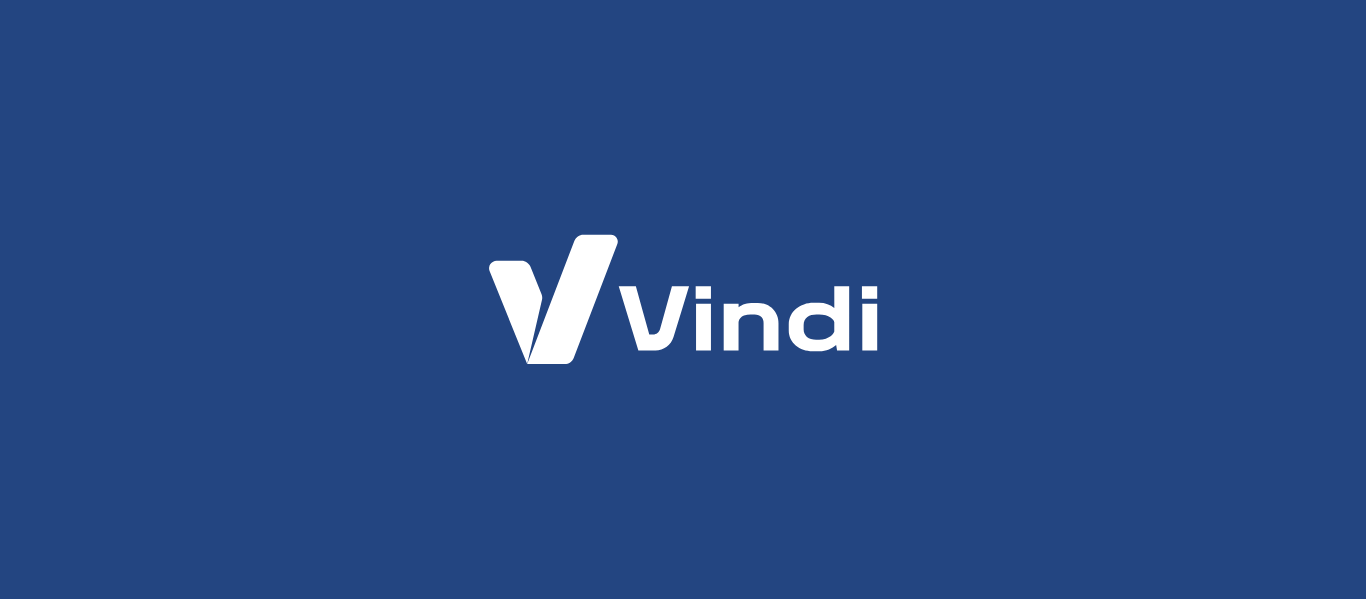scroll, scrollTop: 0, scrollLeft: 0, axis: both 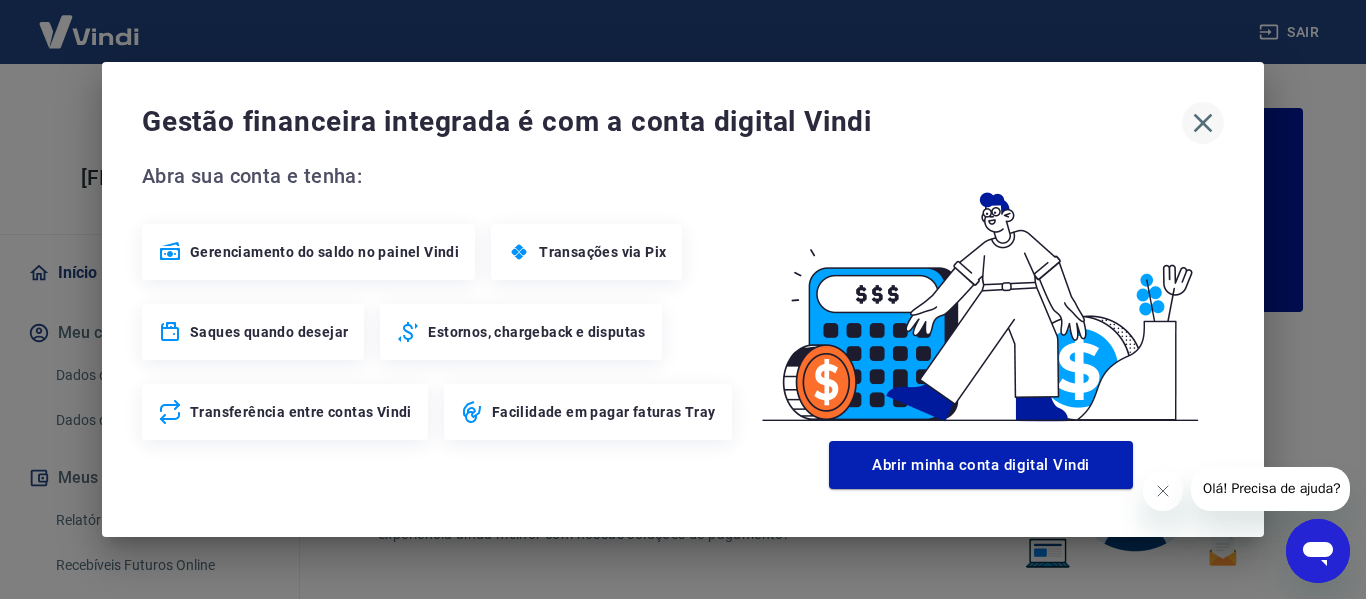 click 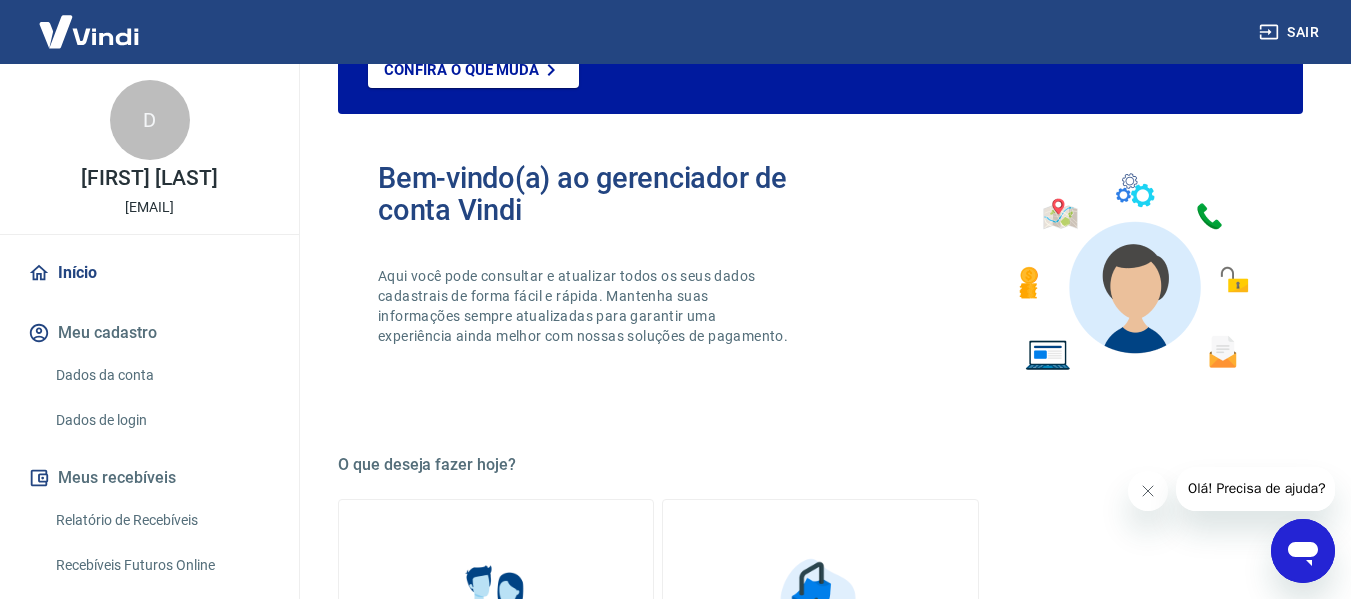 scroll, scrollTop: 200, scrollLeft: 0, axis: vertical 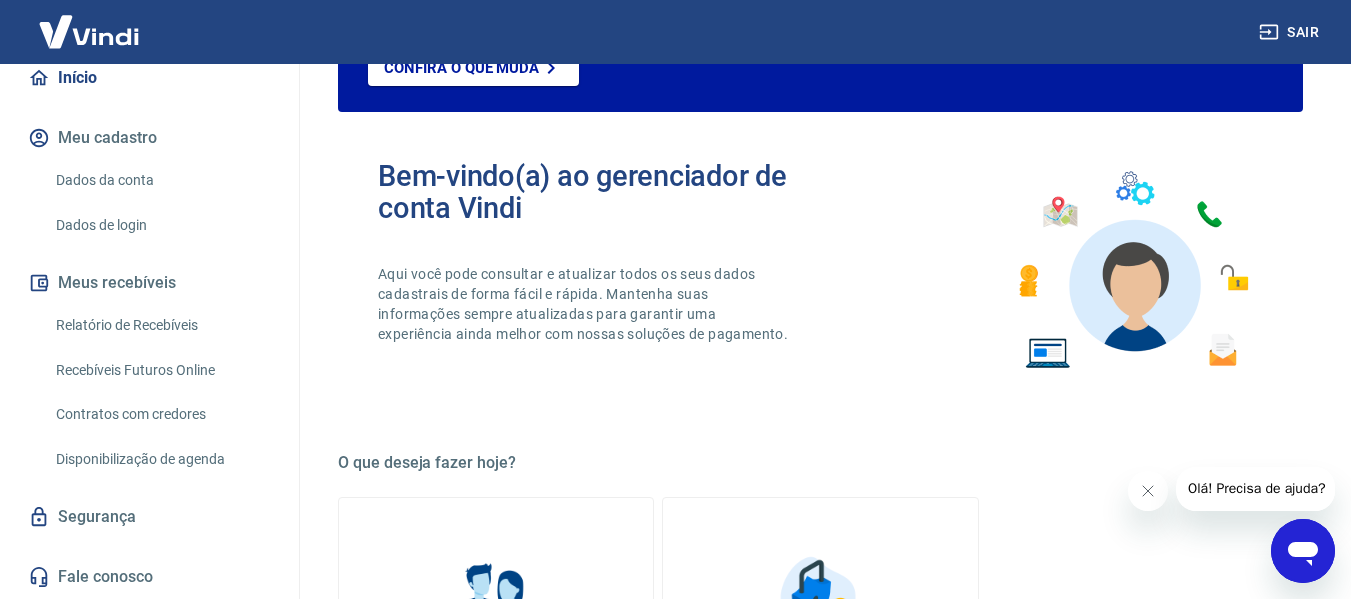 click on "Relatório de Recebíveis" at bounding box center (161, 325) 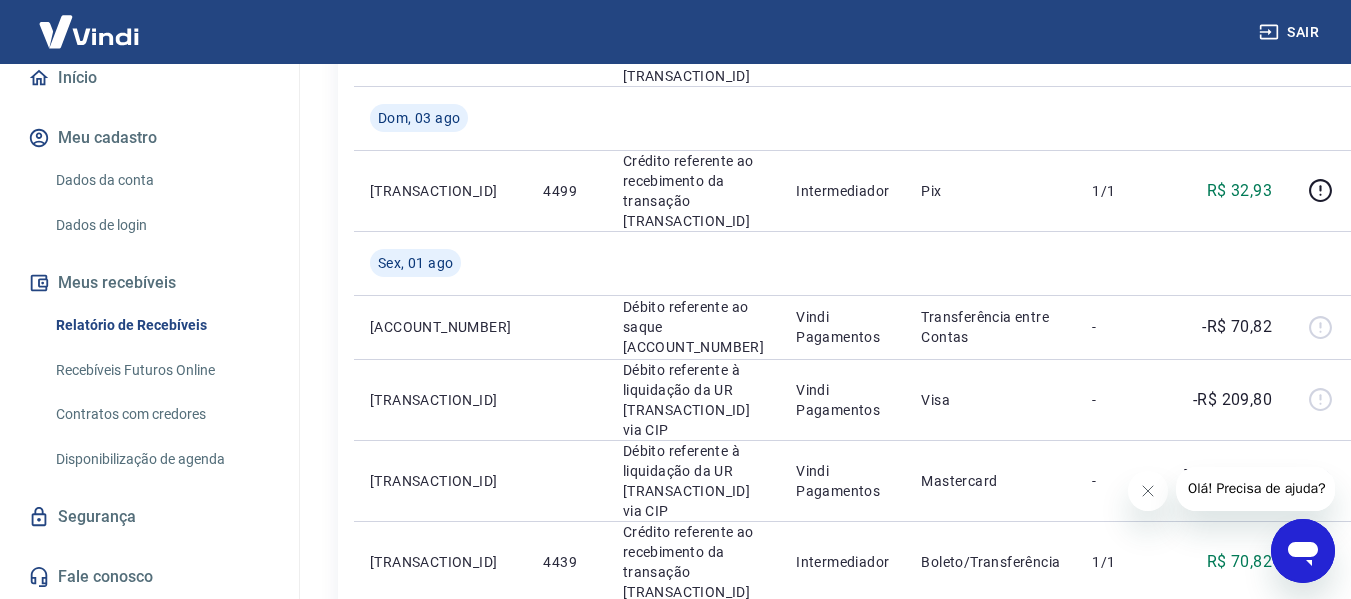 scroll, scrollTop: 0, scrollLeft: 0, axis: both 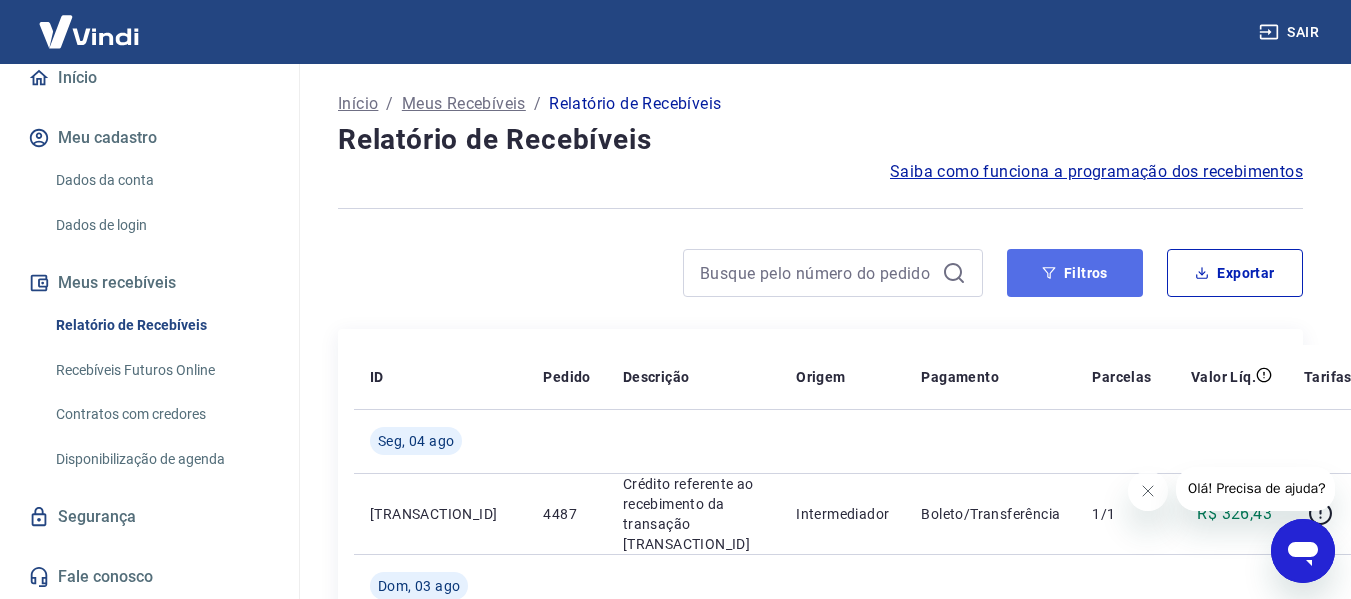 drag, startPoint x: 1087, startPoint y: 271, endPoint x: 1031, endPoint y: 271, distance: 56 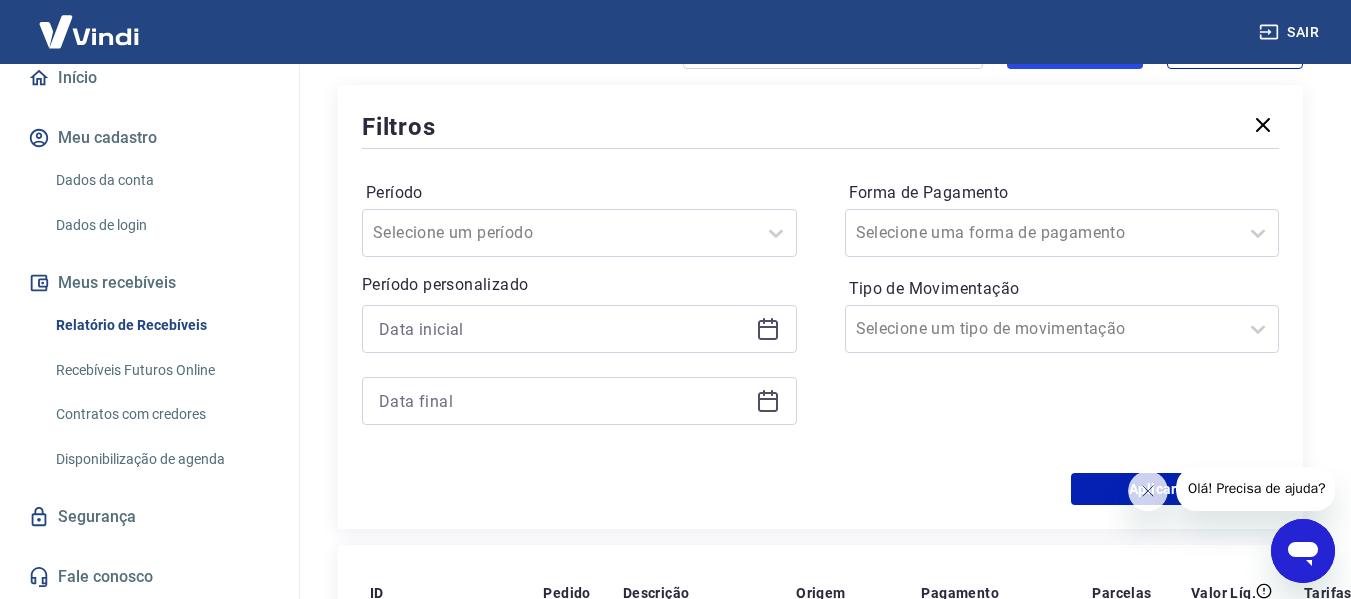 scroll, scrollTop: 300, scrollLeft: 0, axis: vertical 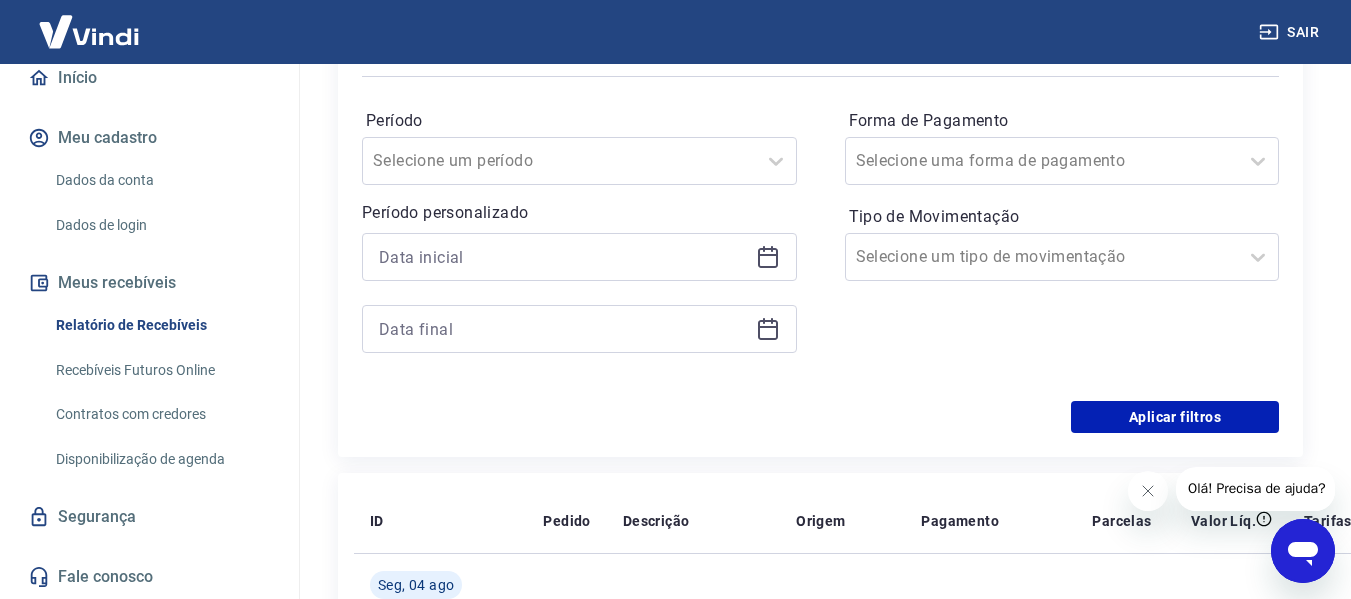 click 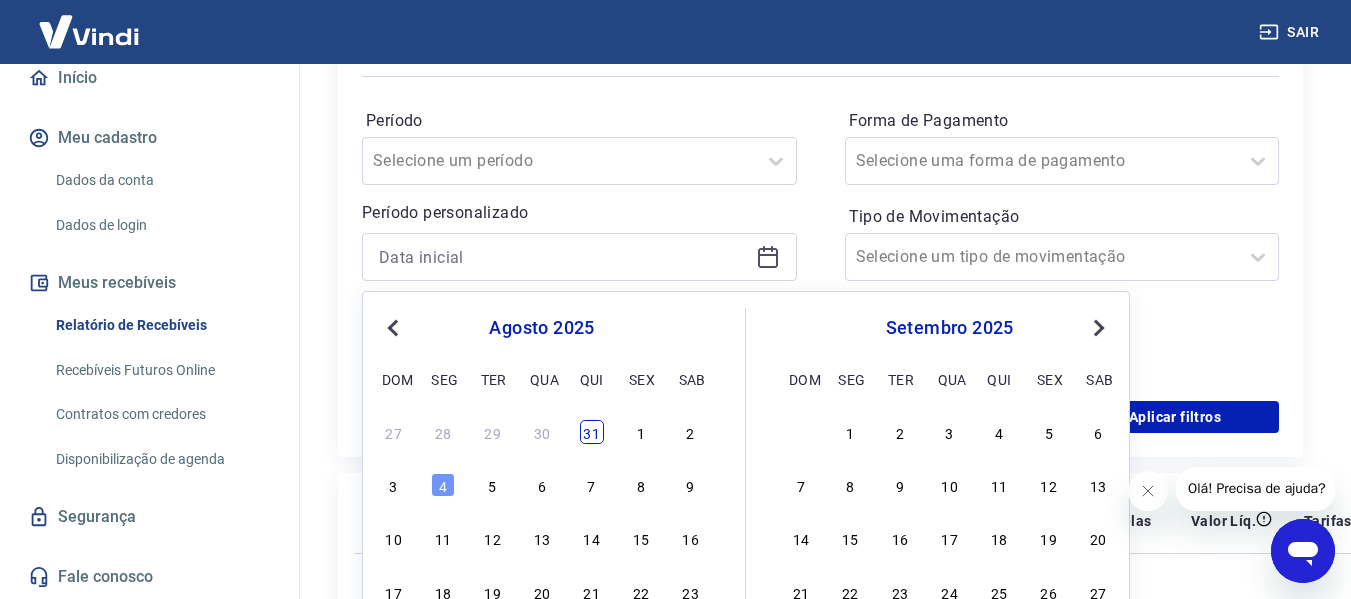 click on "31" at bounding box center [592, 432] 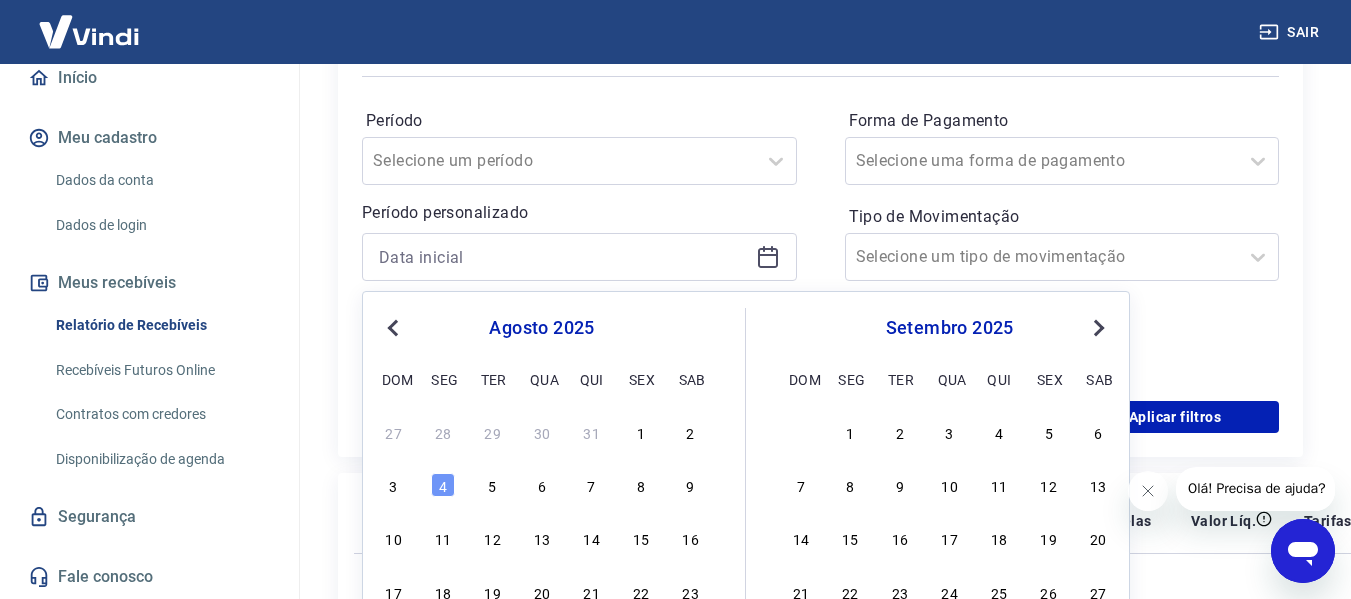 type on "31/07/2025" 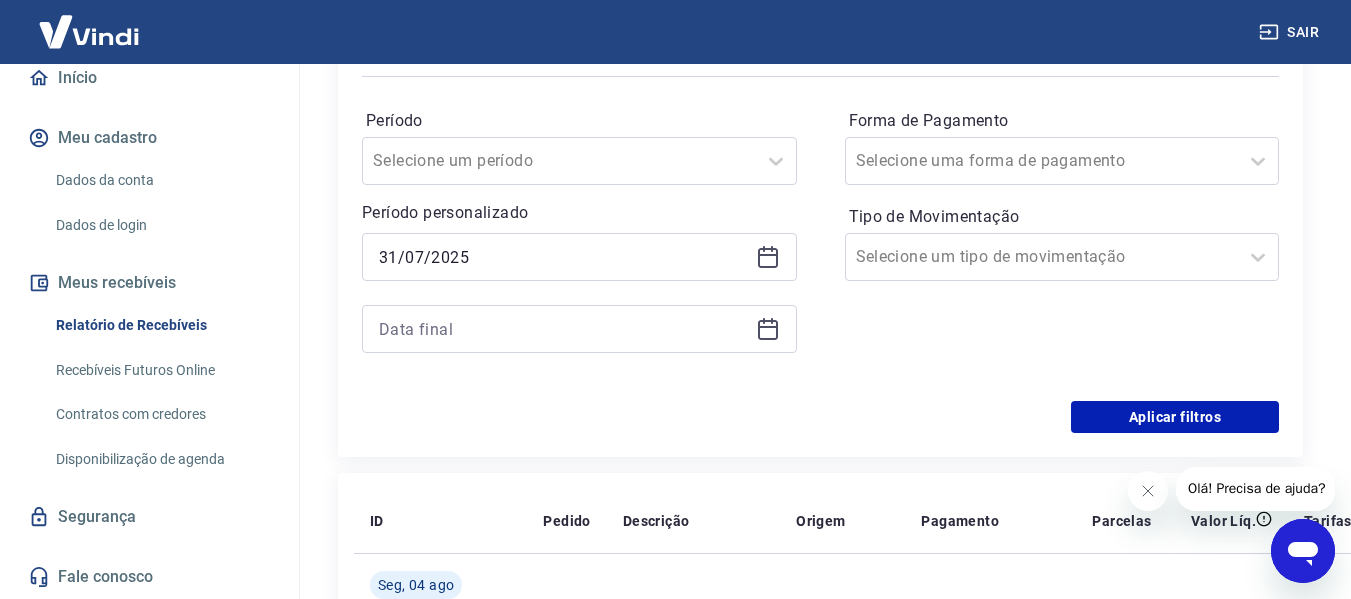 click 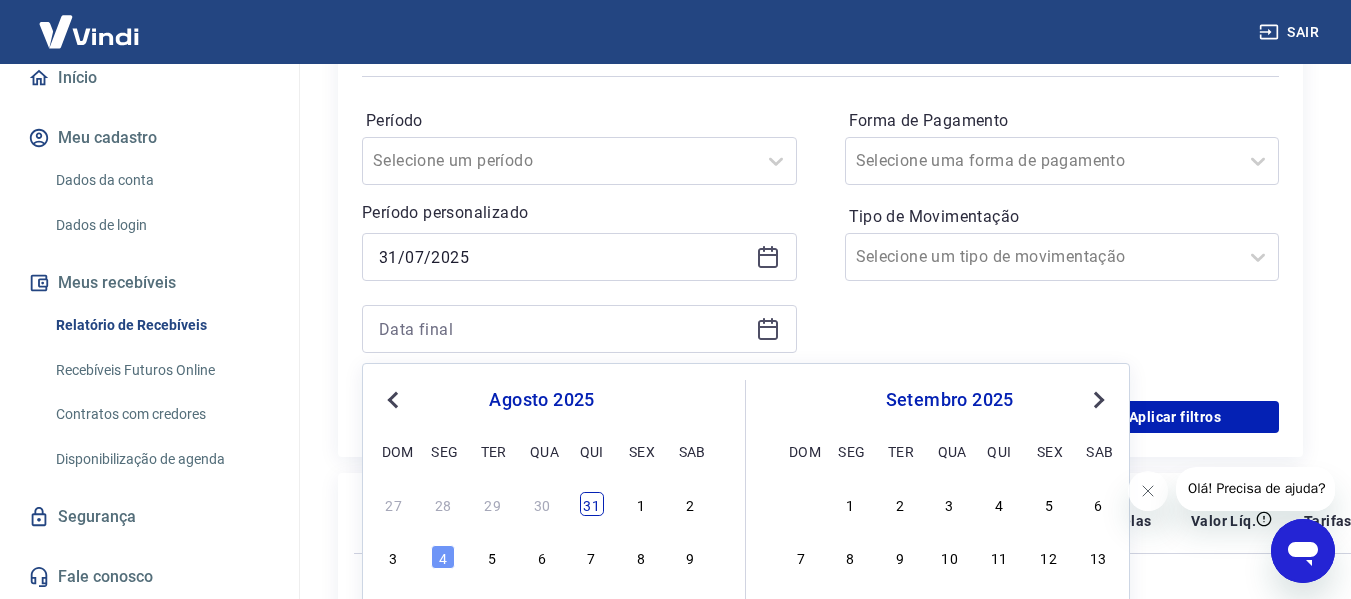 click on "31" at bounding box center (592, 504) 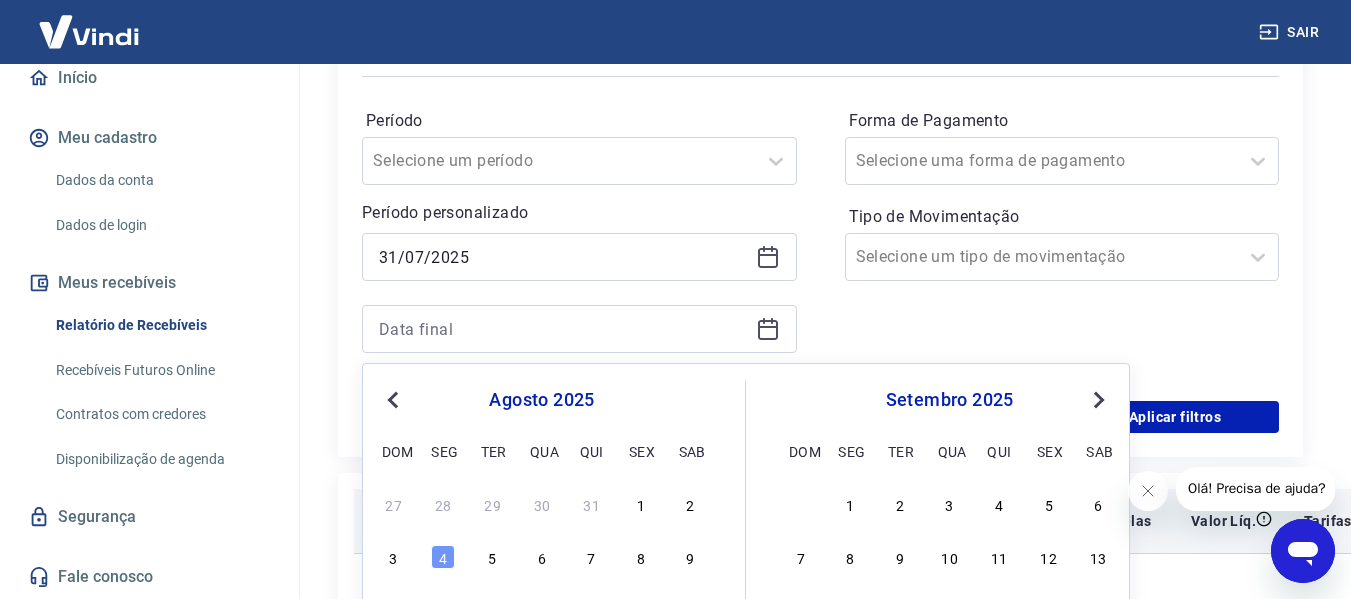 type on "31/07/2025" 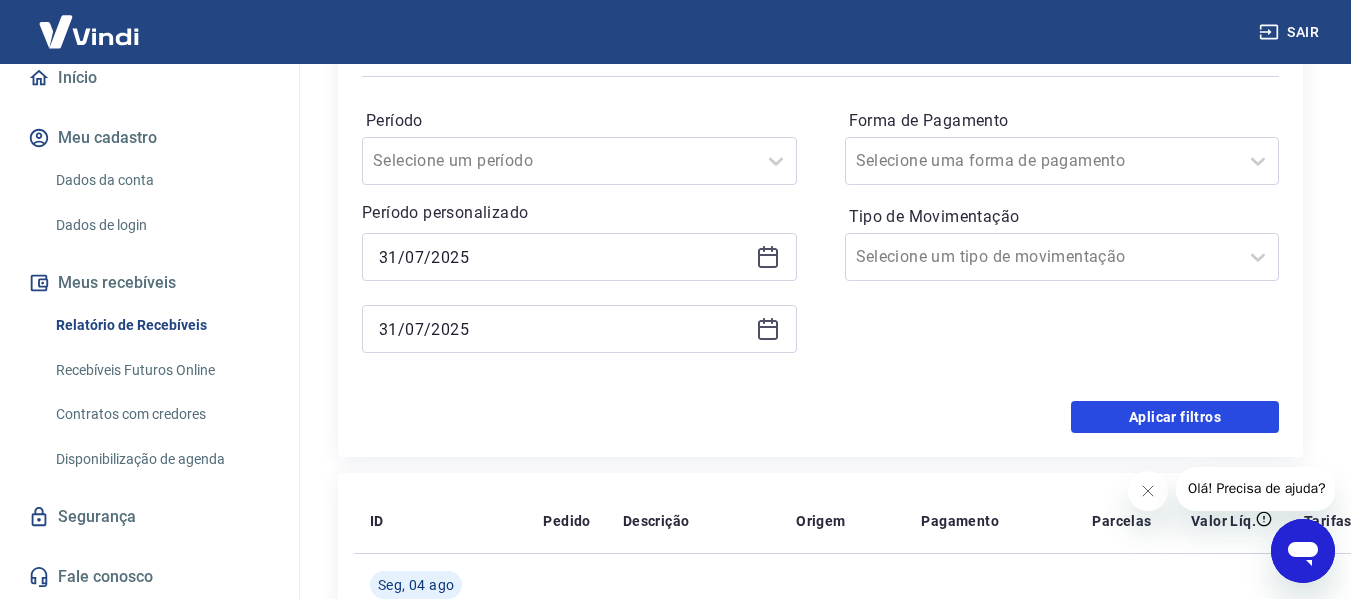 click on "Aplicar filtros" at bounding box center [1175, 417] 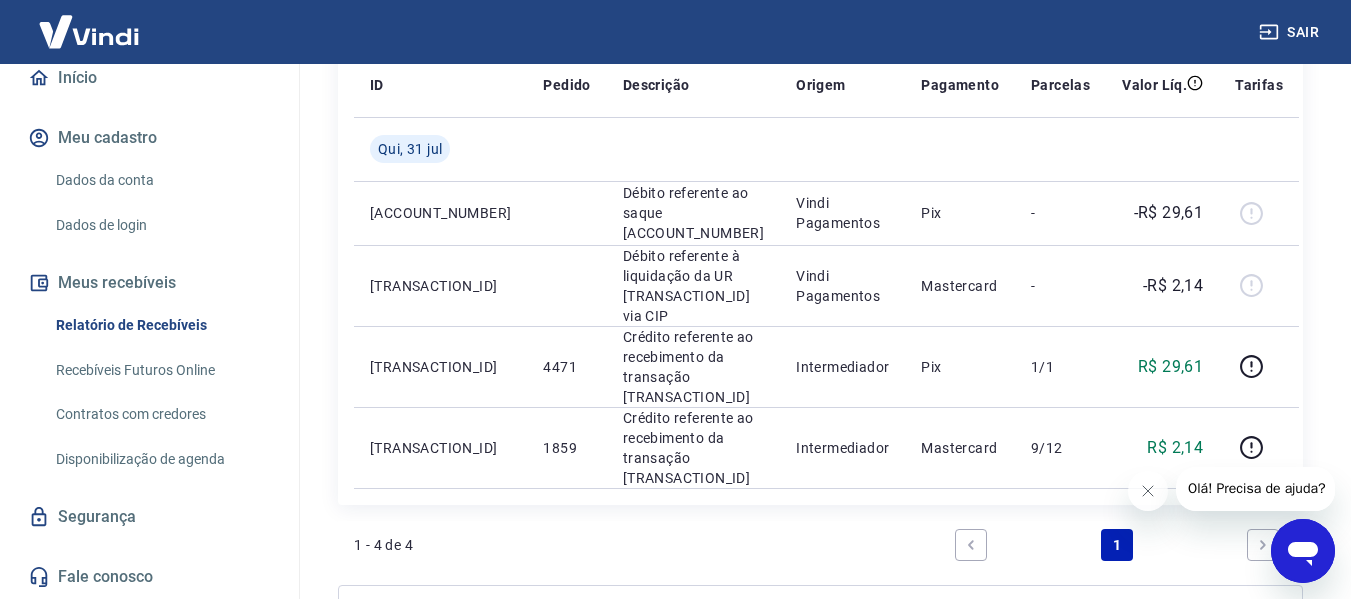 scroll, scrollTop: 400, scrollLeft: 0, axis: vertical 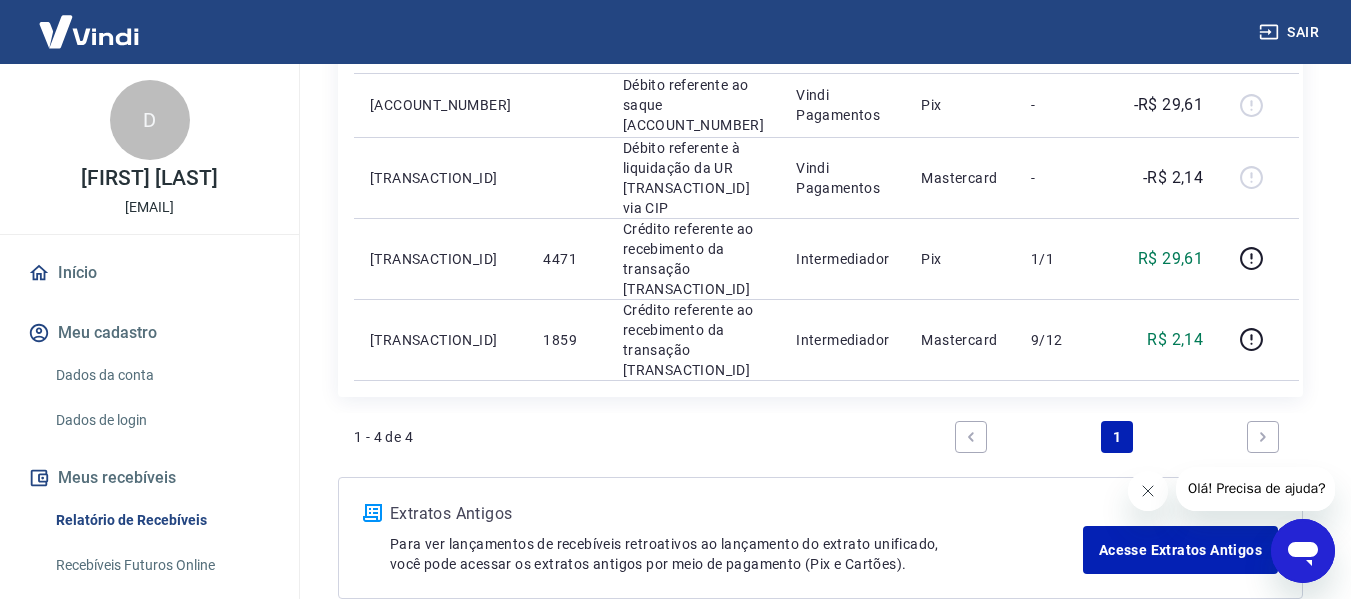 click at bounding box center (1147, 491) 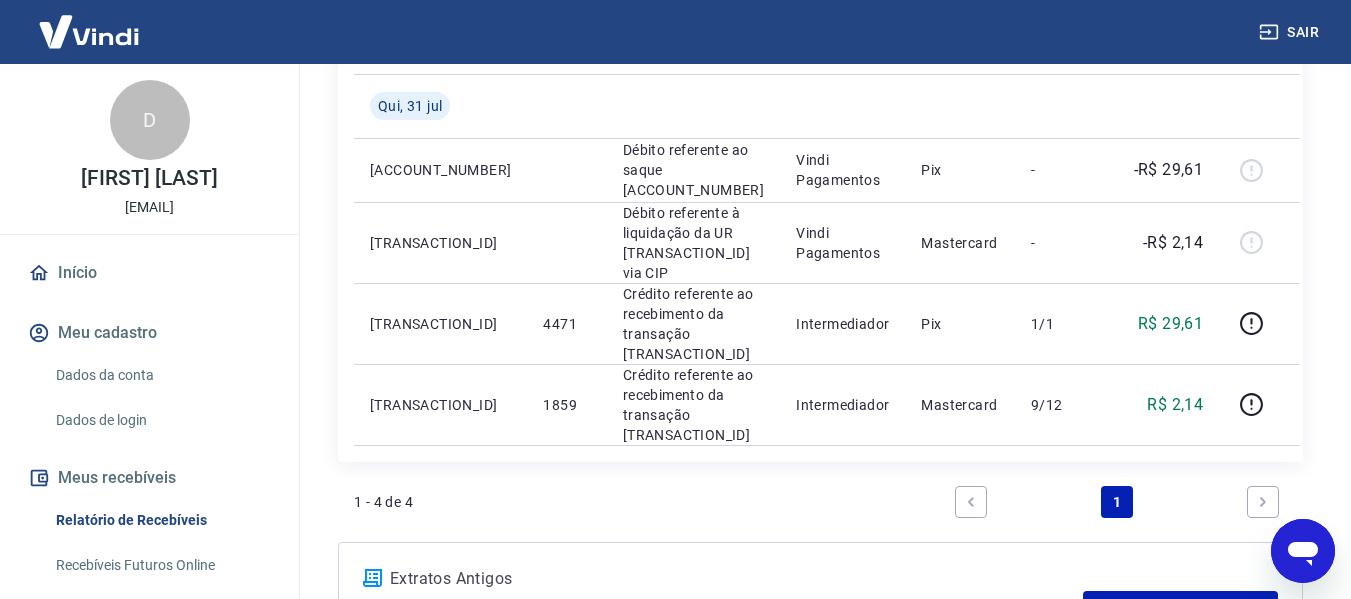 scroll, scrollTop: 300, scrollLeft: 0, axis: vertical 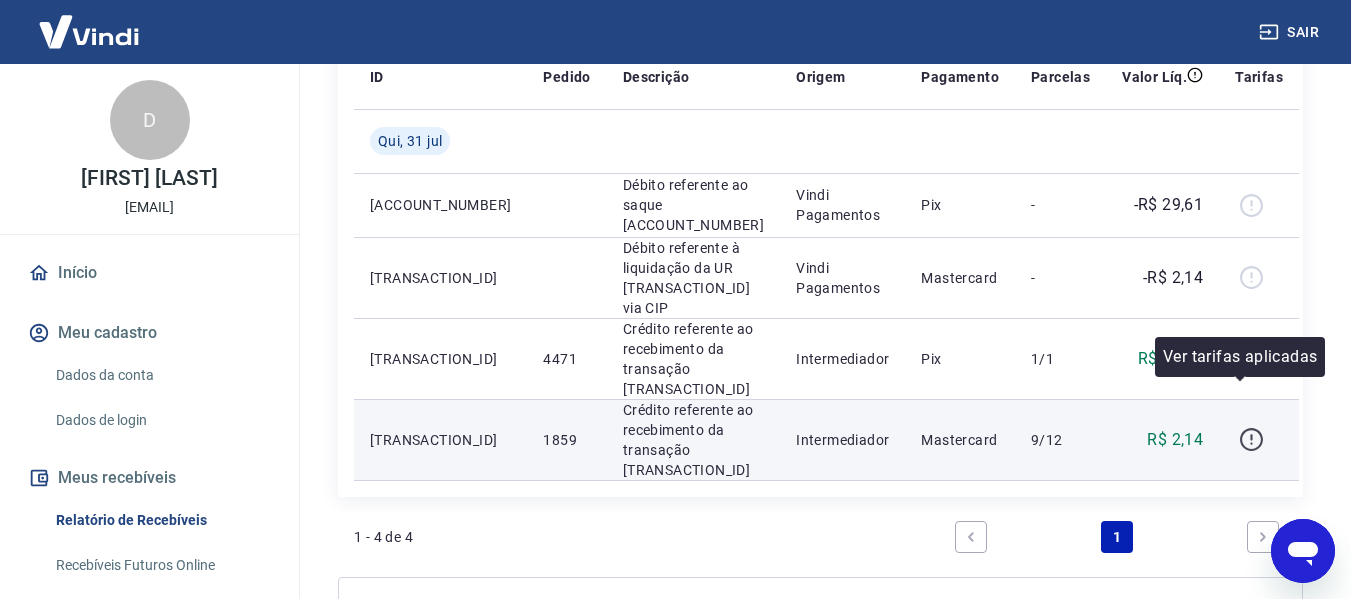 click 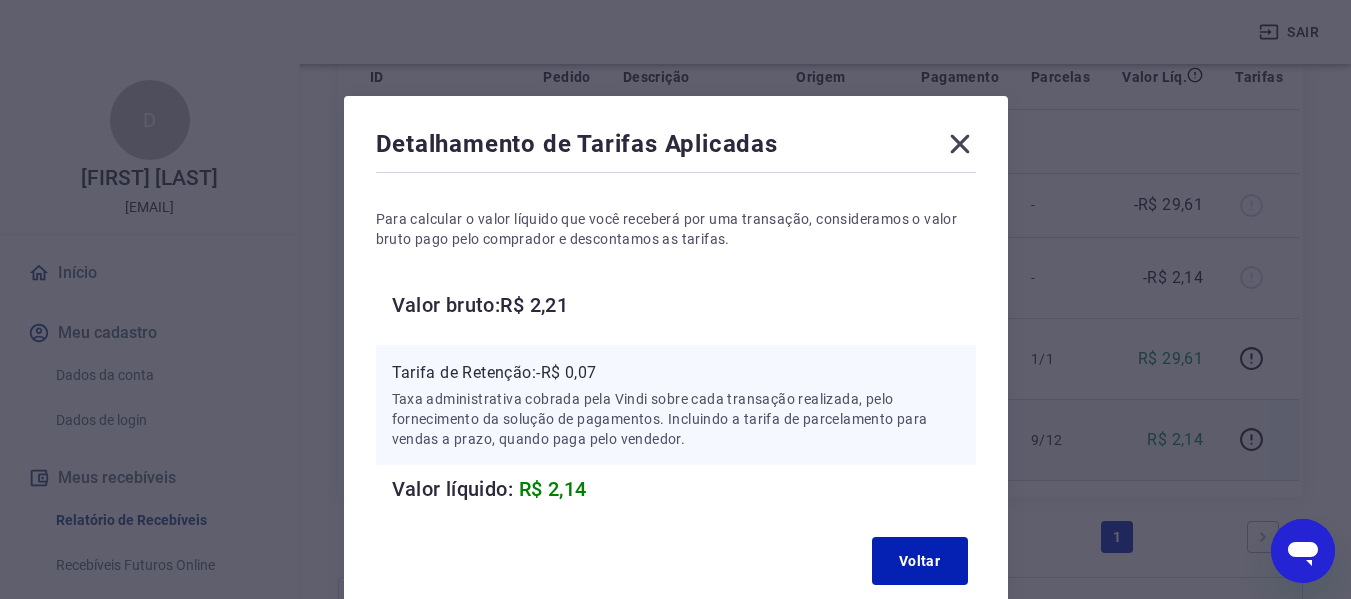 type 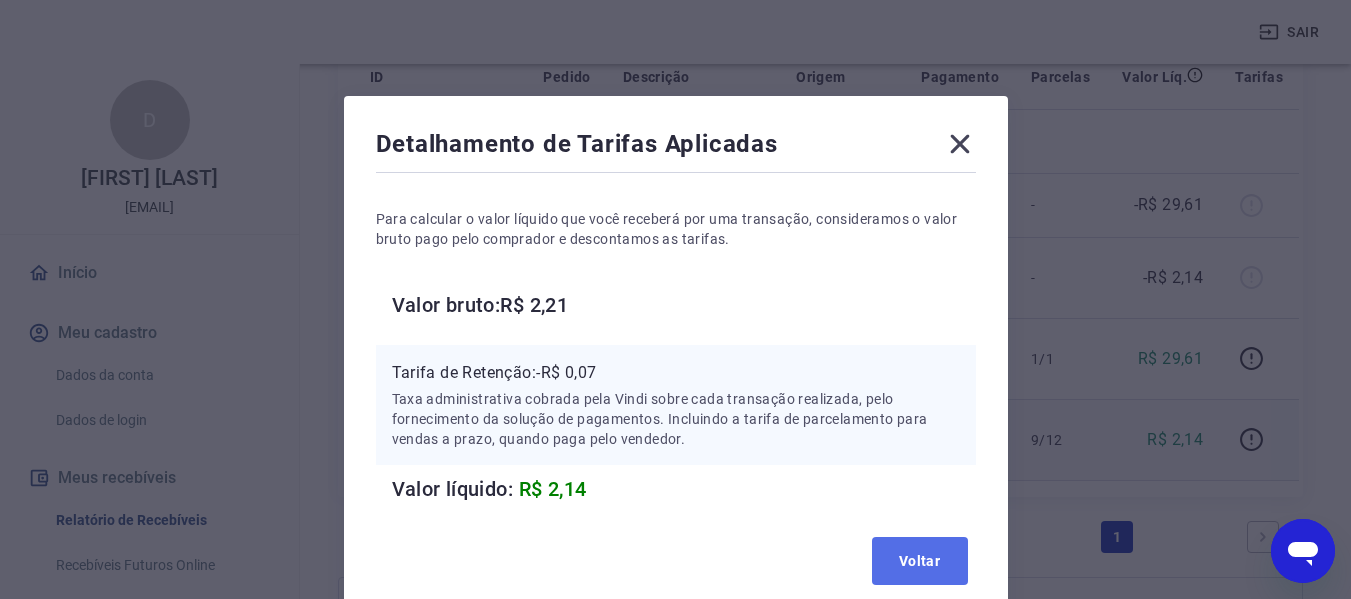 click on "Voltar" at bounding box center [920, 561] 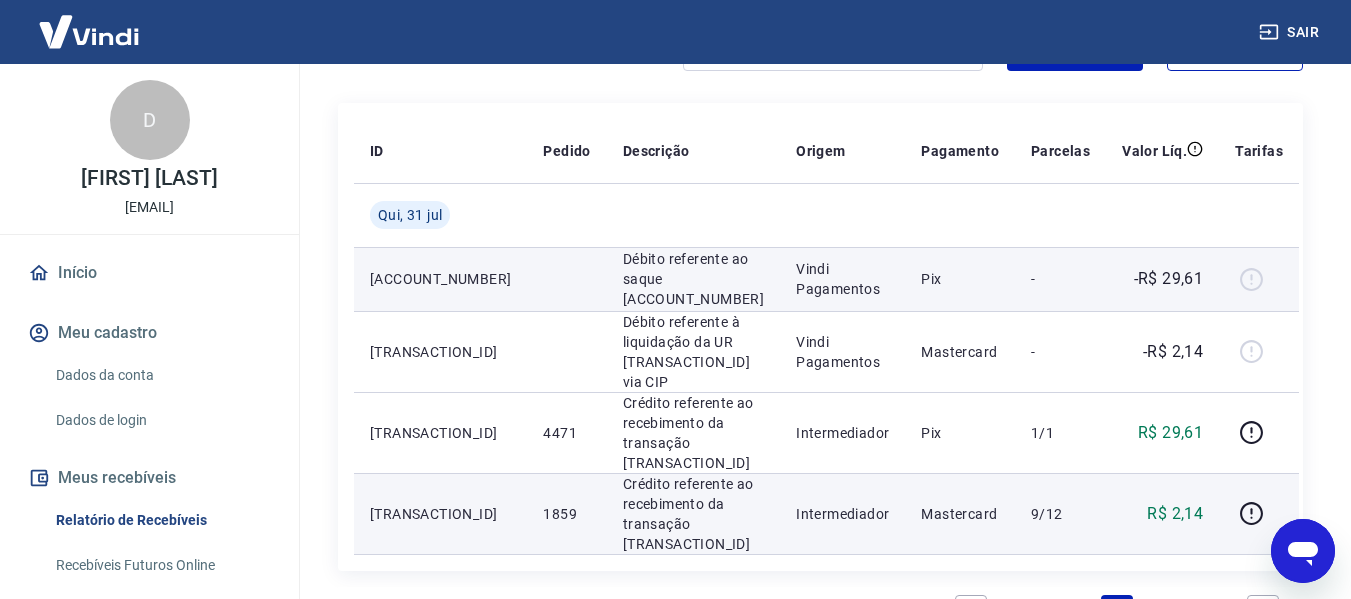 scroll, scrollTop: 0, scrollLeft: 0, axis: both 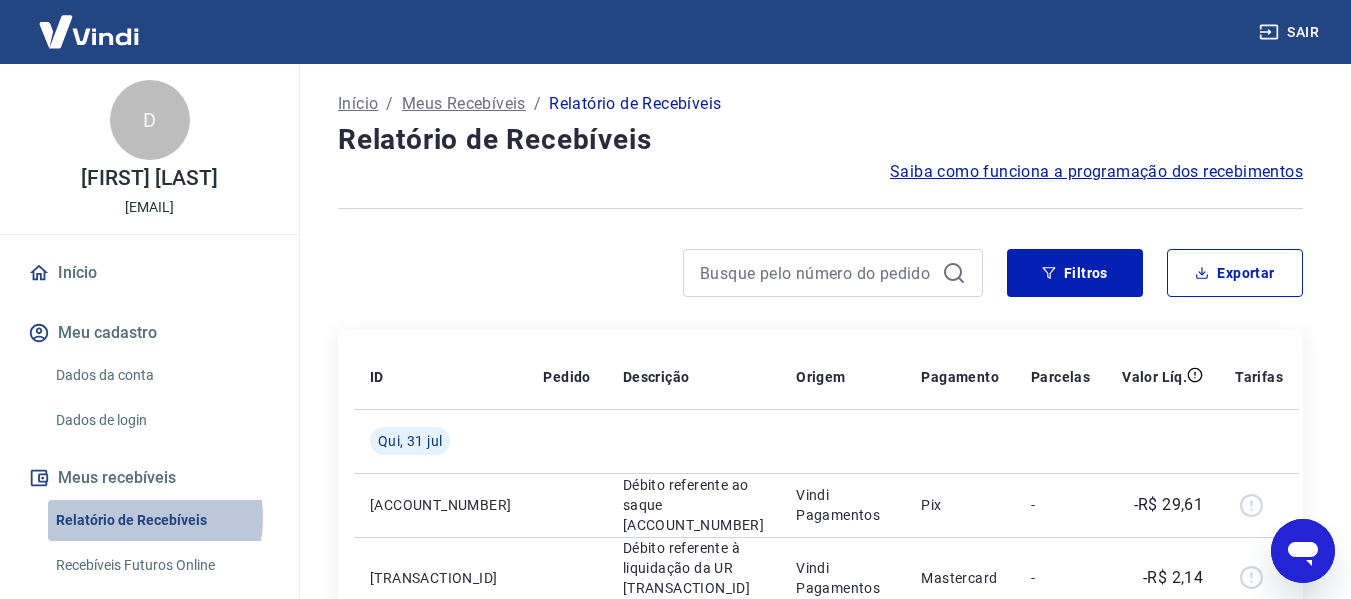 click on "Relatório de Recebíveis" at bounding box center [161, 520] 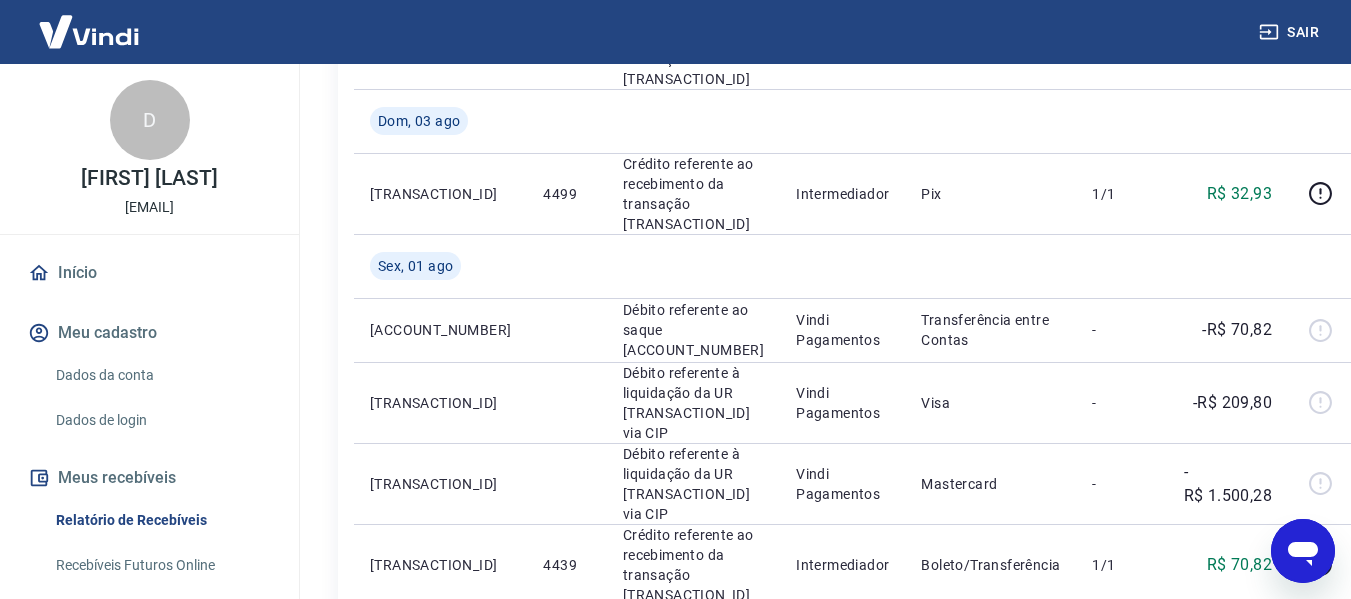 scroll, scrollTop: 500, scrollLeft: 0, axis: vertical 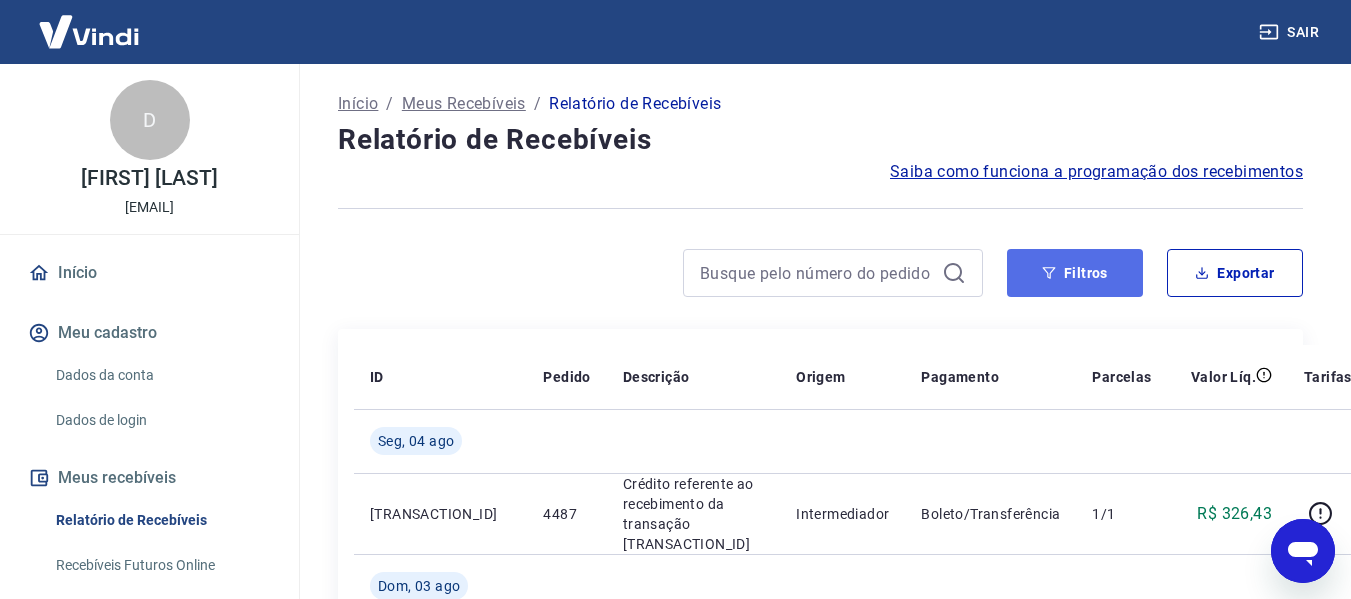 click on "Filtros" at bounding box center (1075, 273) 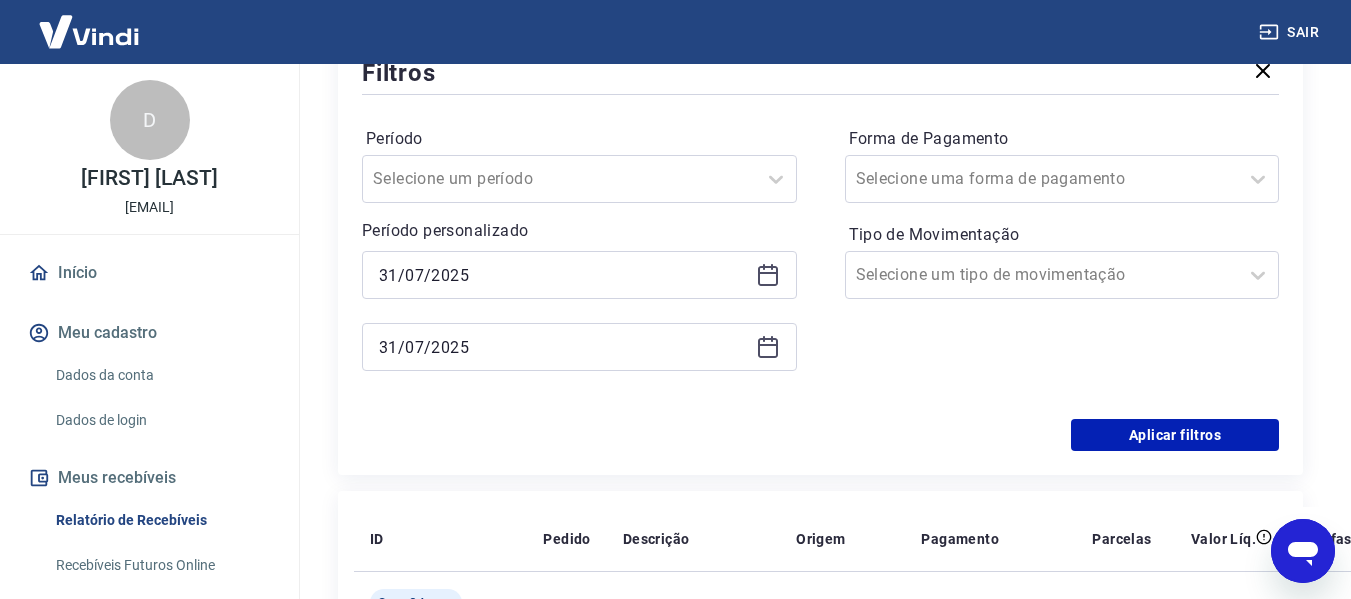 scroll, scrollTop: 300, scrollLeft: 0, axis: vertical 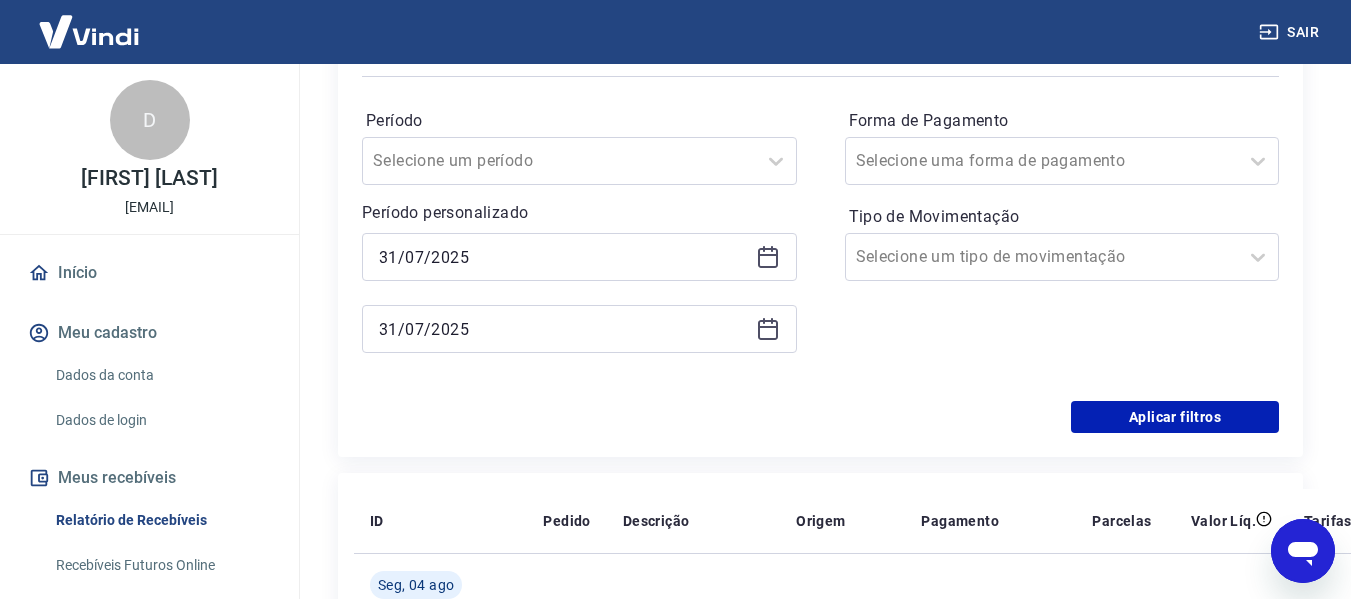 click 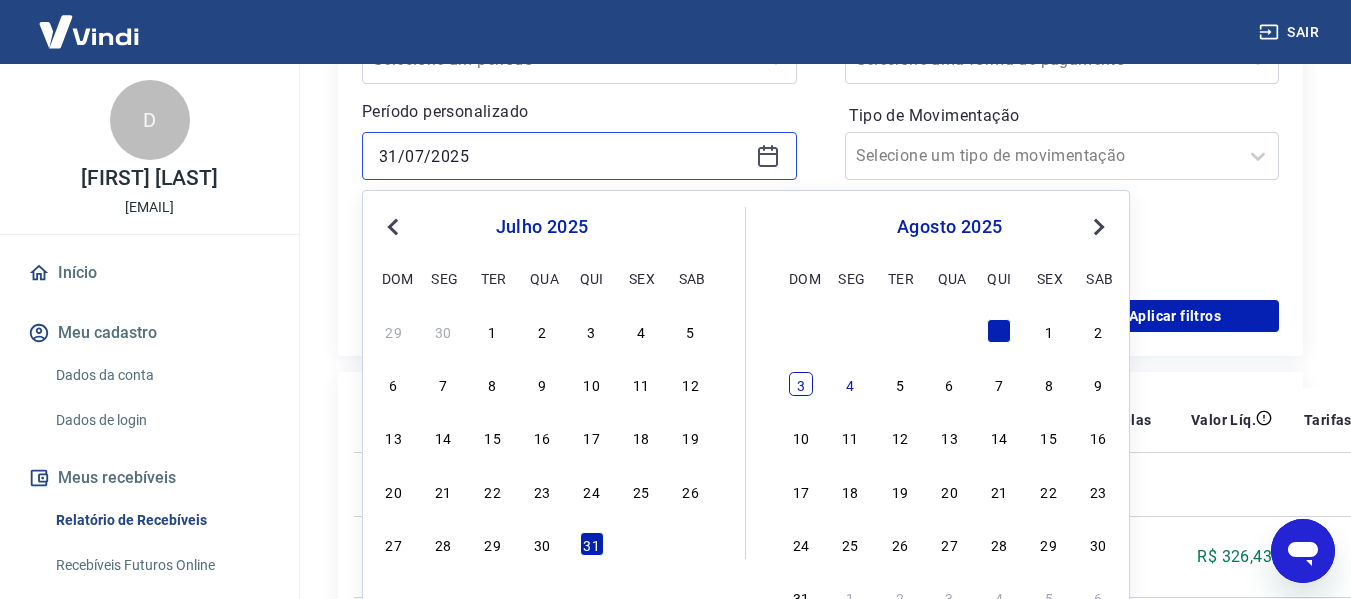 scroll, scrollTop: 500, scrollLeft: 0, axis: vertical 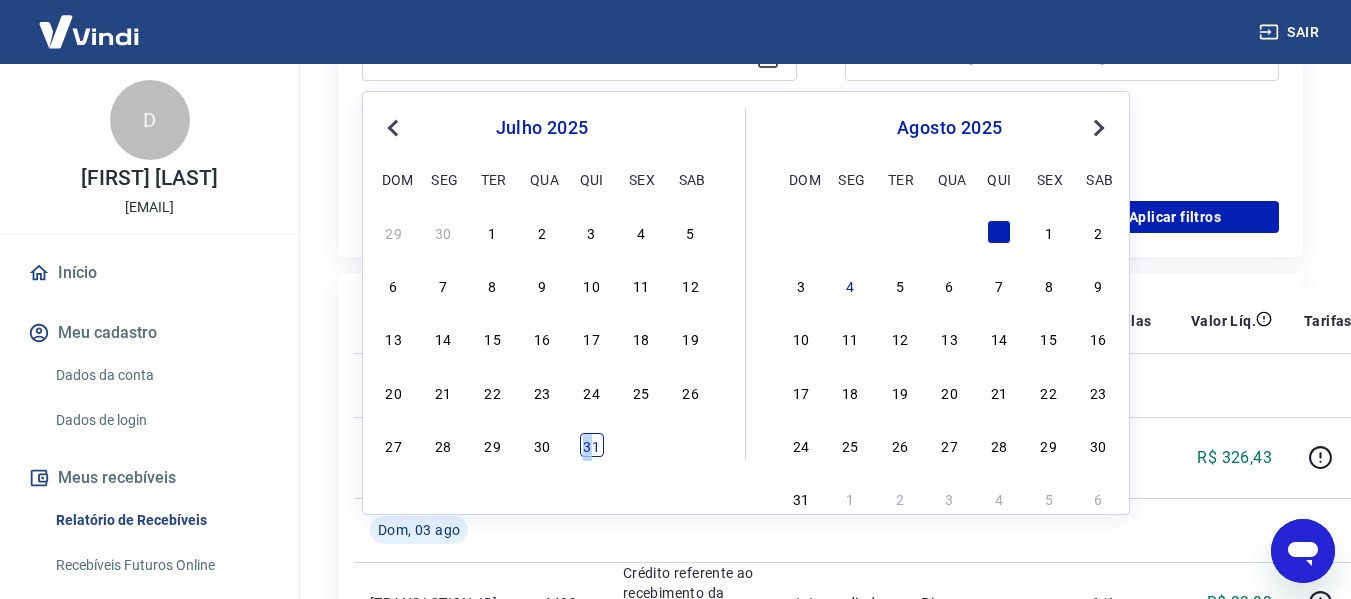 click on "31" at bounding box center [592, 445] 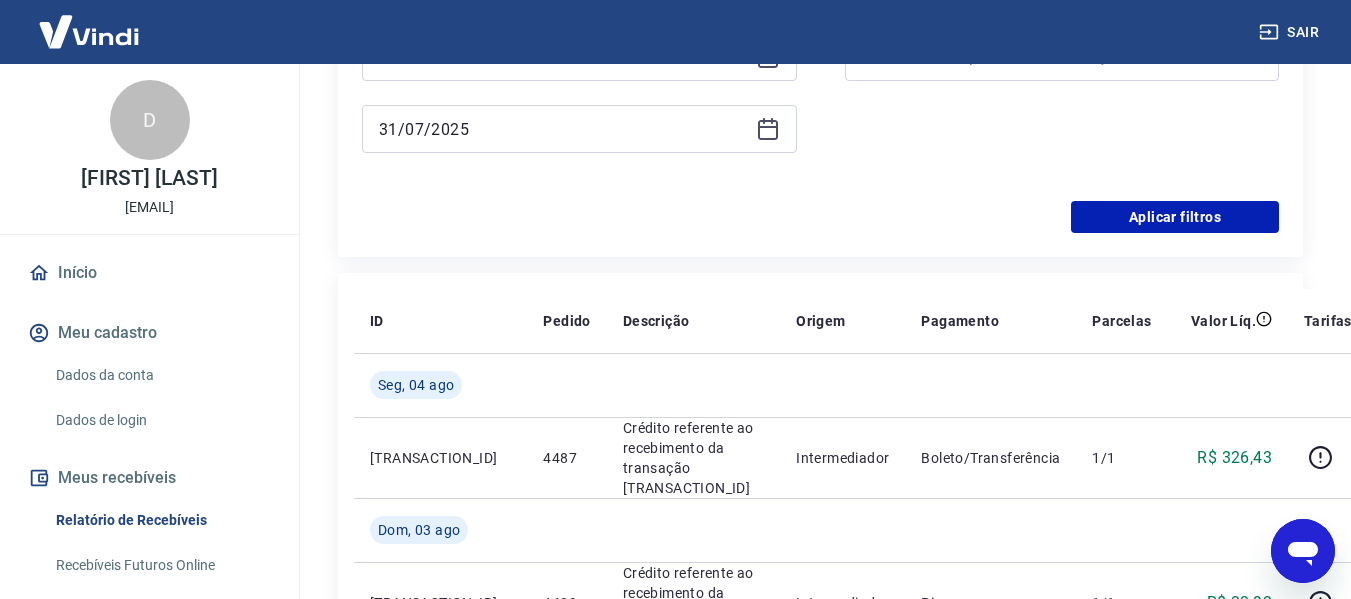 click 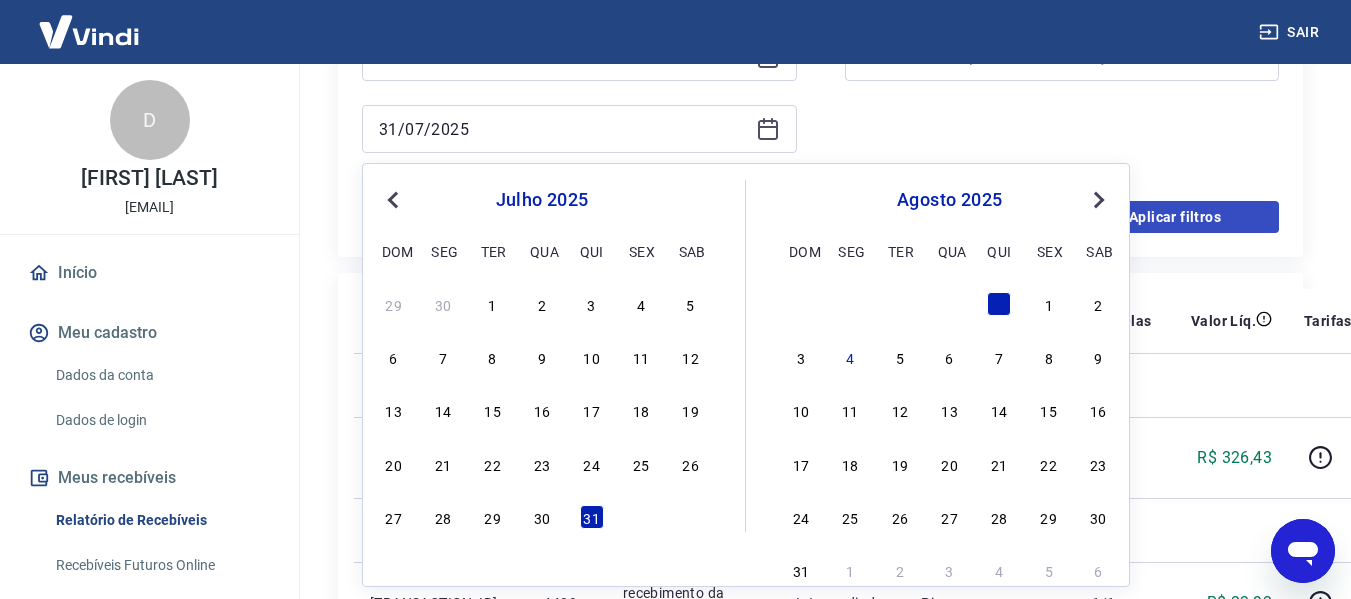 click on "1" at bounding box center (1049, 304) 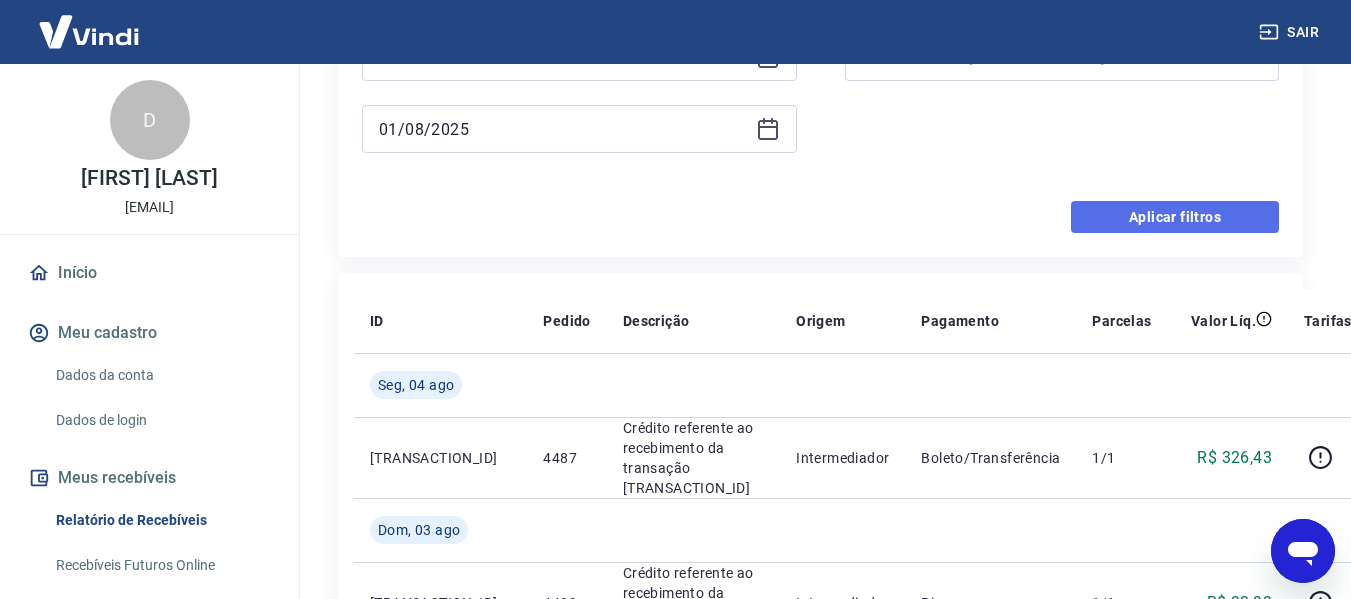 click on "Aplicar filtros" at bounding box center [1175, 217] 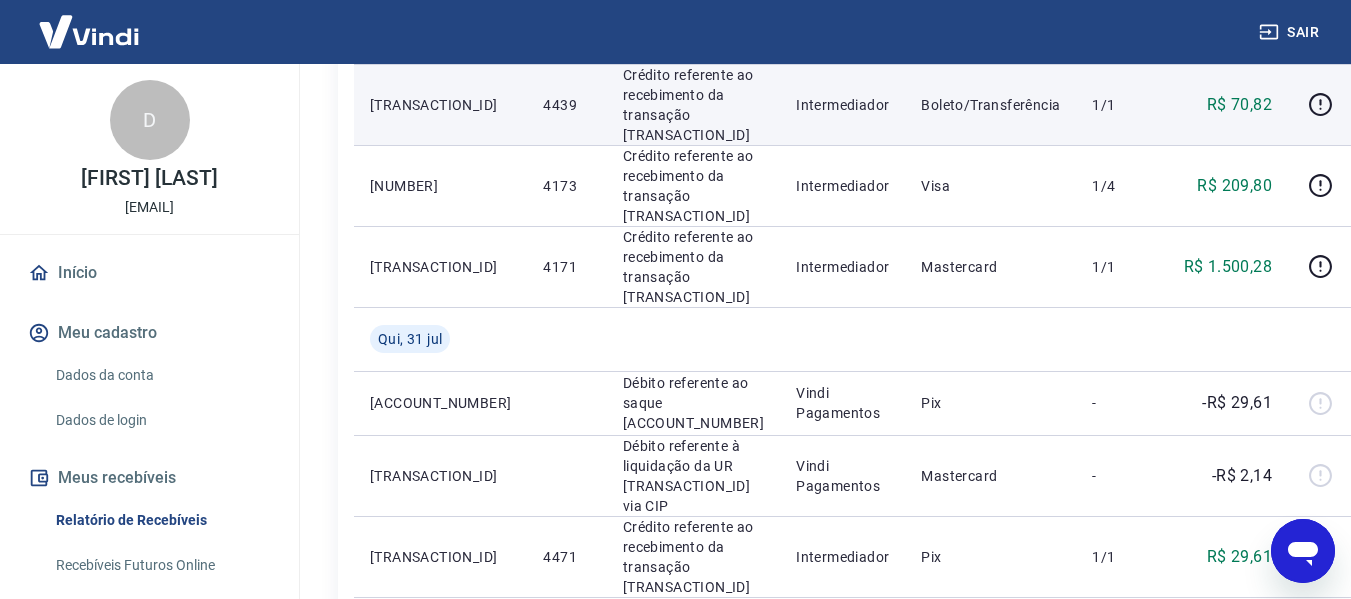 scroll, scrollTop: 600, scrollLeft: 0, axis: vertical 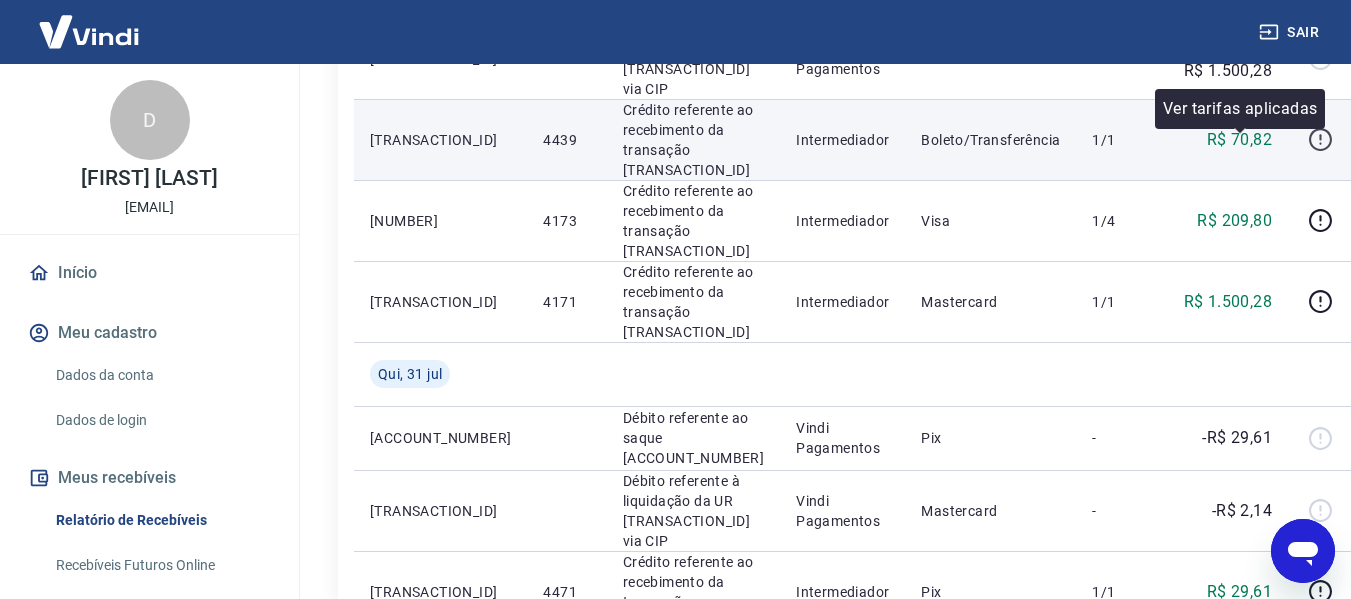 click 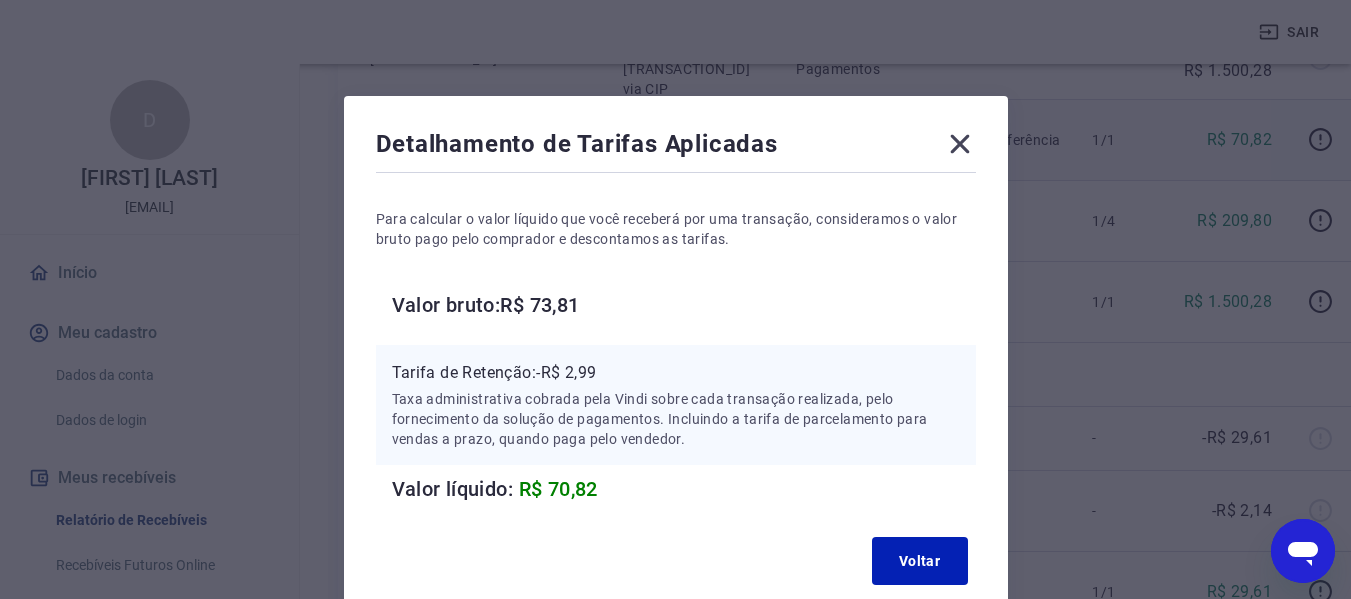 click 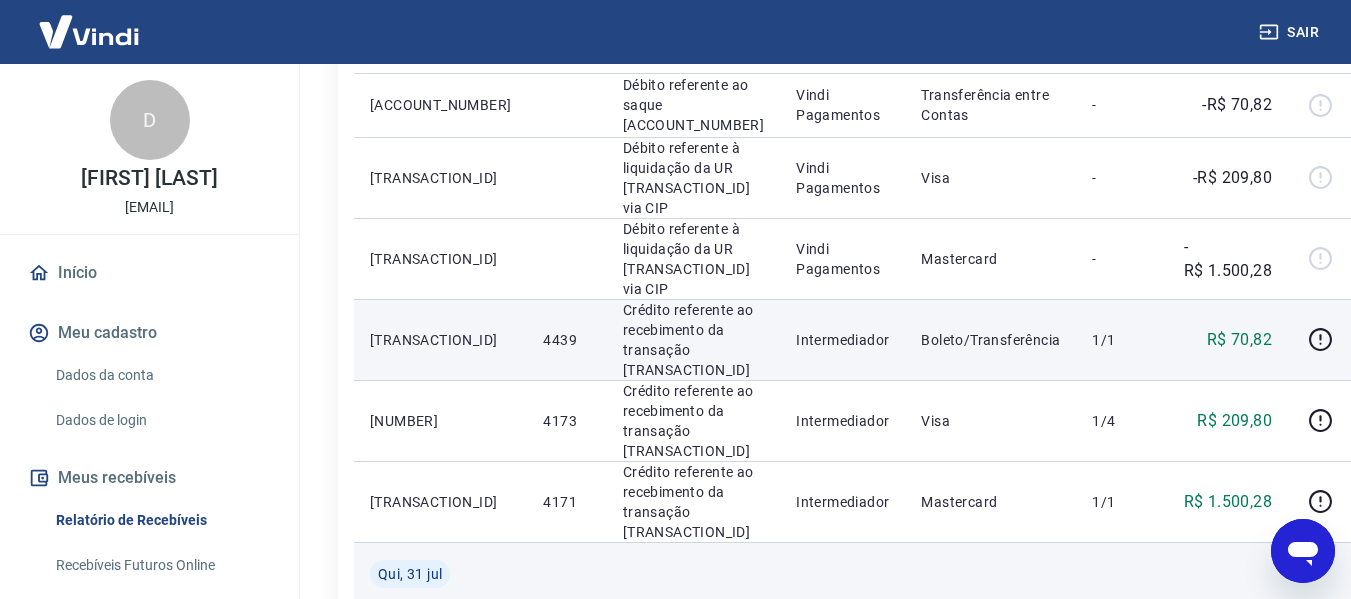 scroll, scrollTop: 0, scrollLeft: 0, axis: both 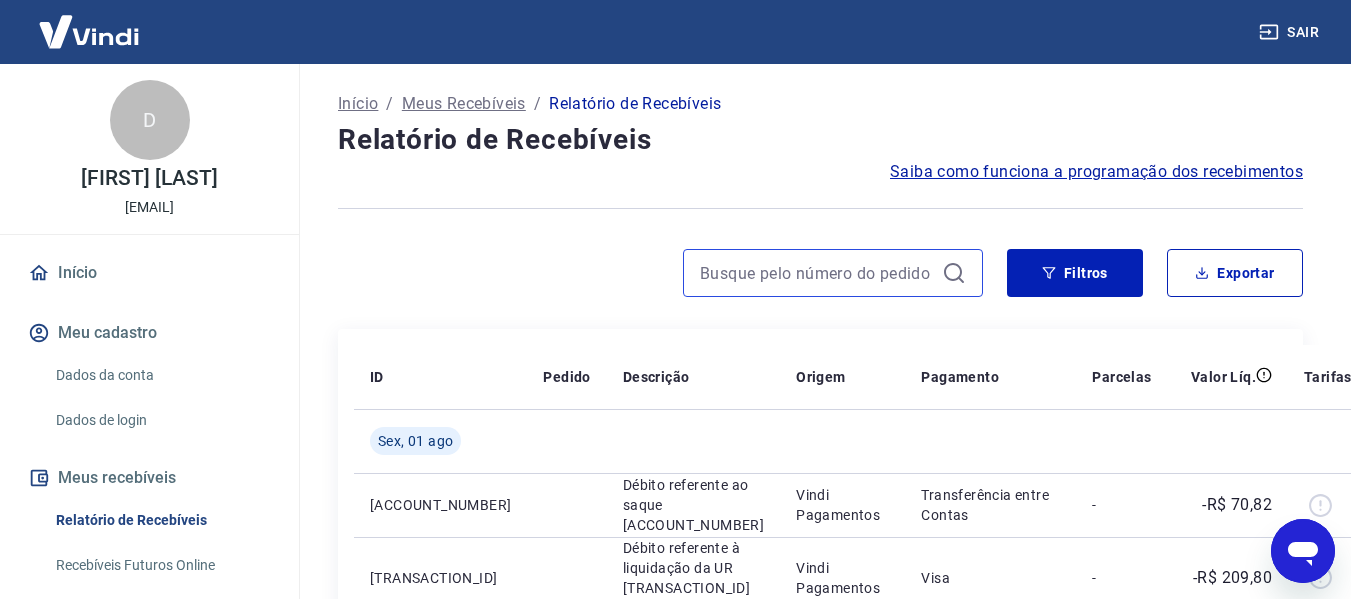 click at bounding box center (817, 273) 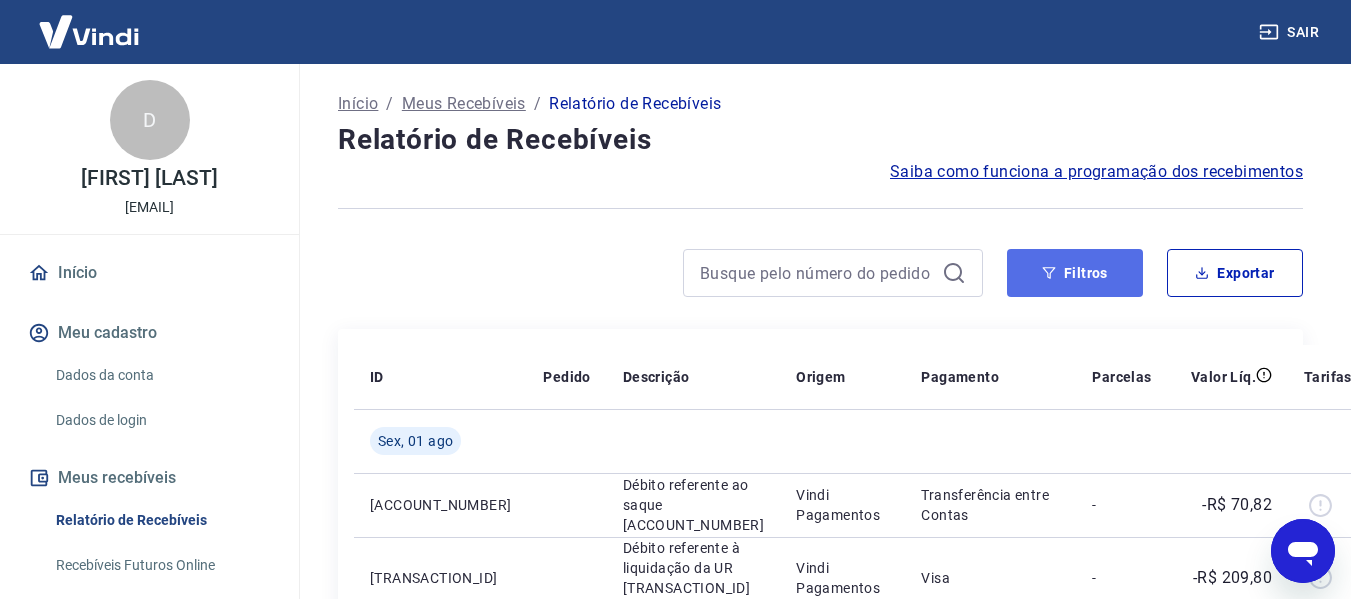 click on "Filtros" at bounding box center [1075, 273] 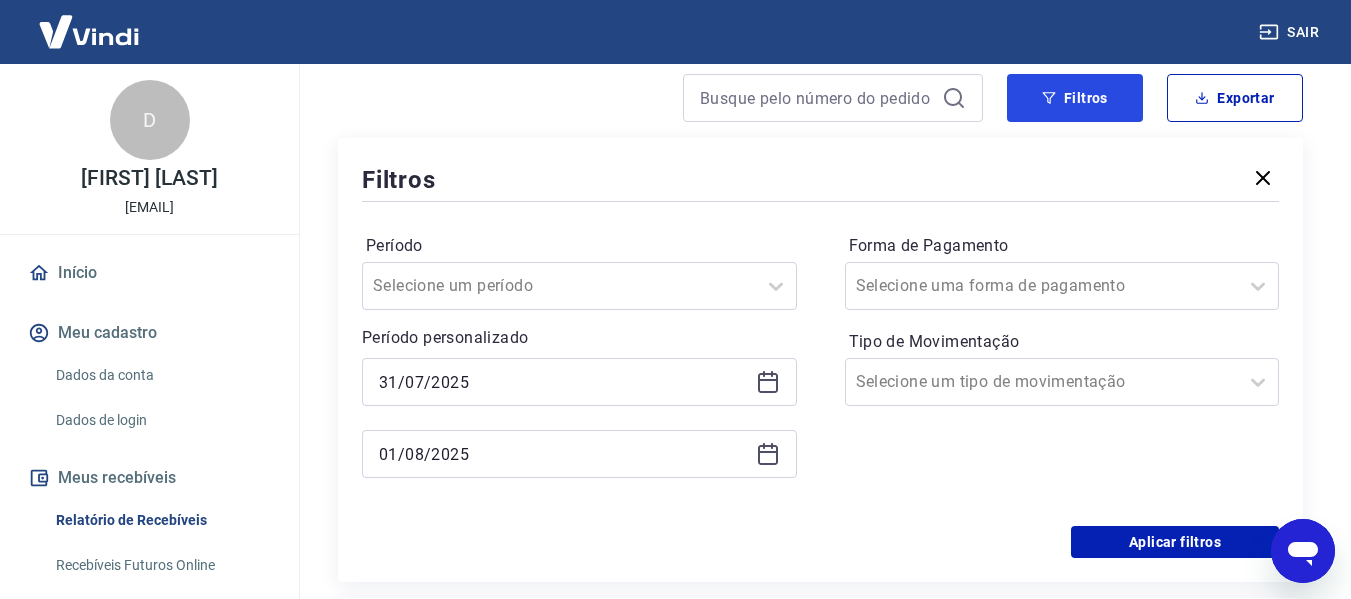 scroll, scrollTop: 200, scrollLeft: 0, axis: vertical 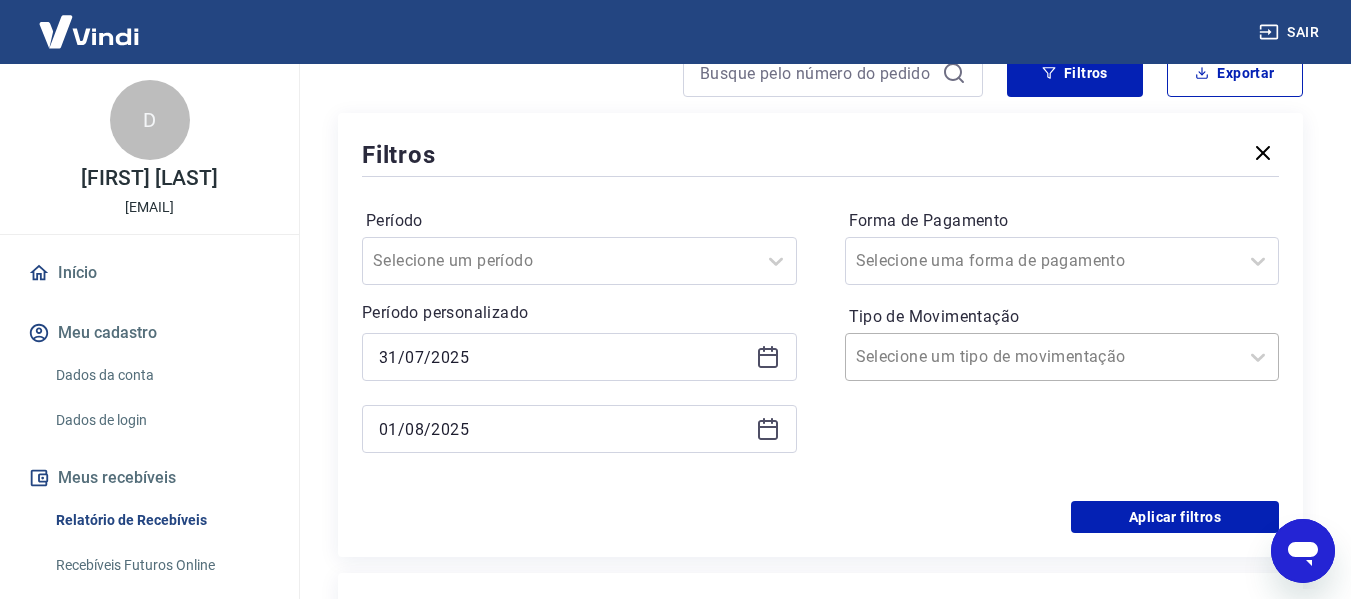 click on "Tipo de Movimentação" at bounding box center (957, 357) 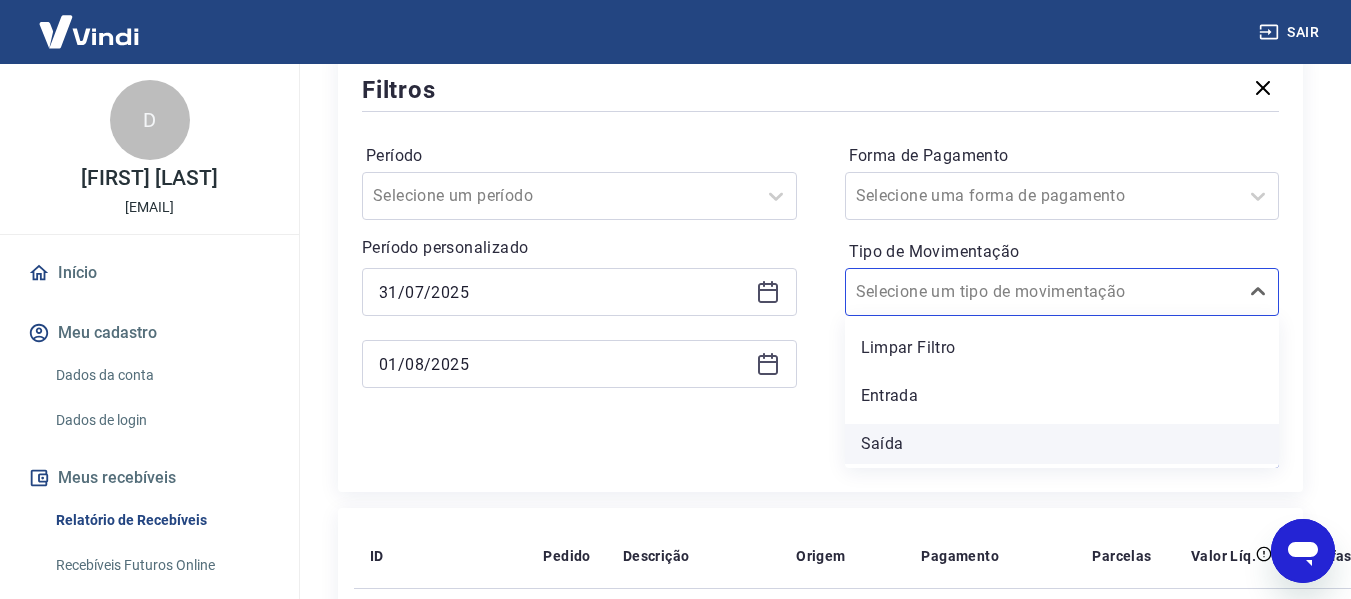 scroll, scrollTop: 300, scrollLeft: 0, axis: vertical 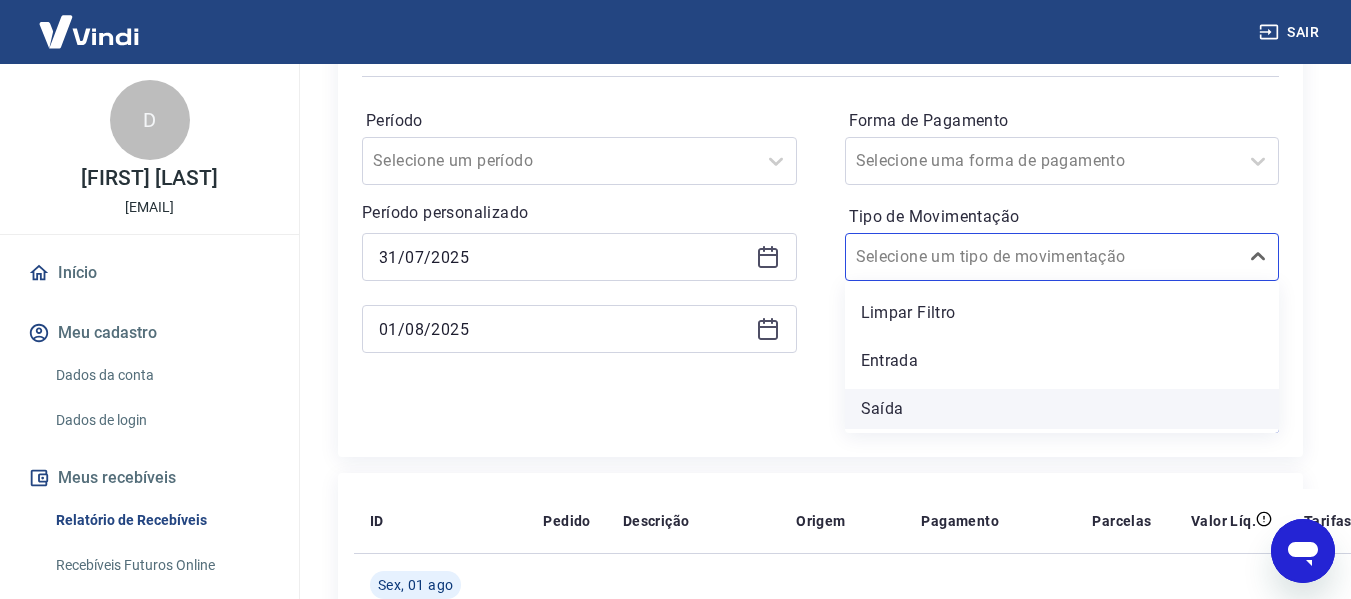 click on "Saída" at bounding box center (1062, 409) 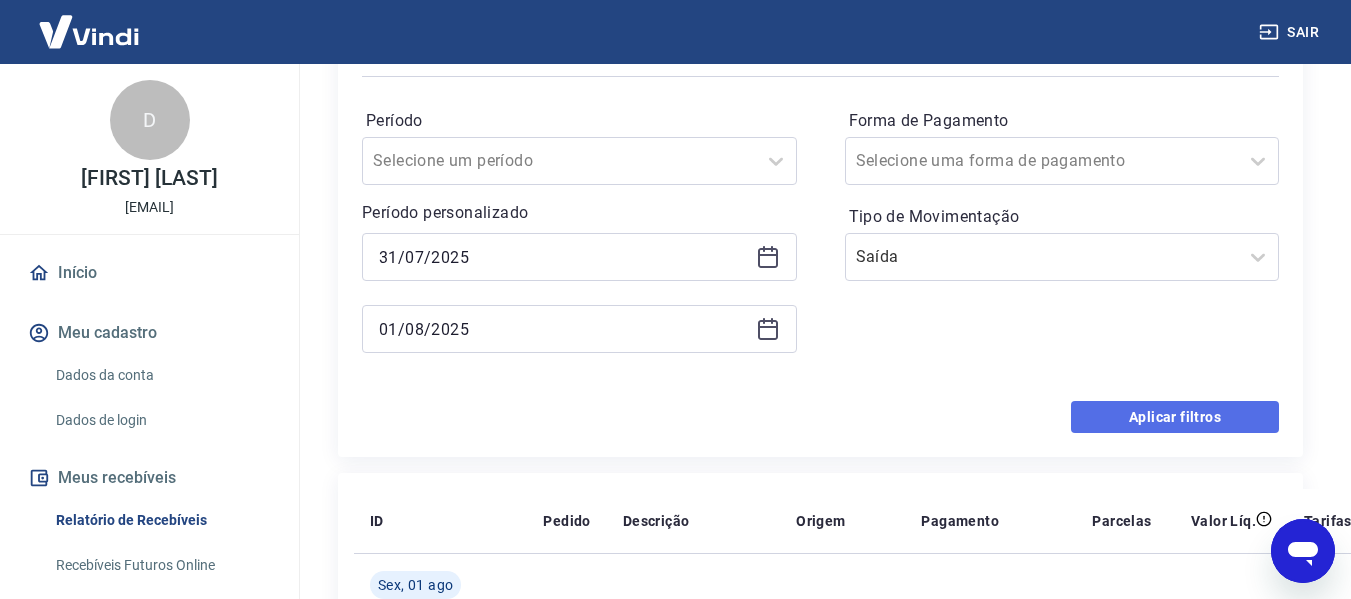 click on "Aplicar filtros" at bounding box center (1175, 417) 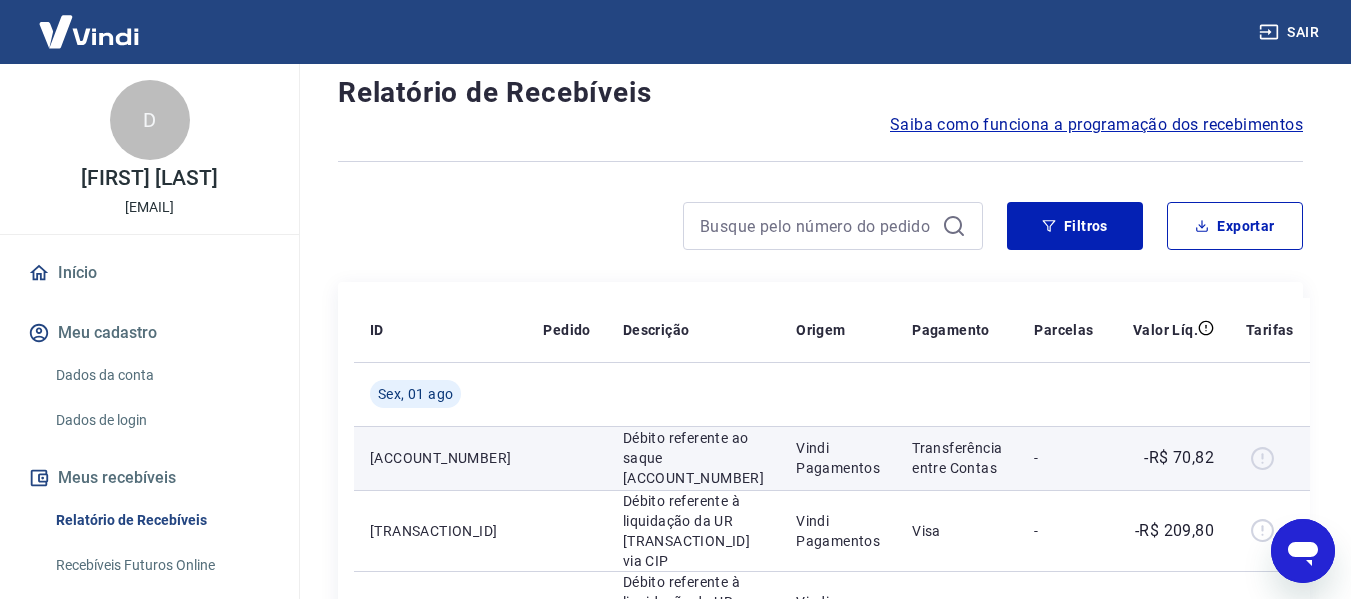 scroll, scrollTop: 0, scrollLeft: 0, axis: both 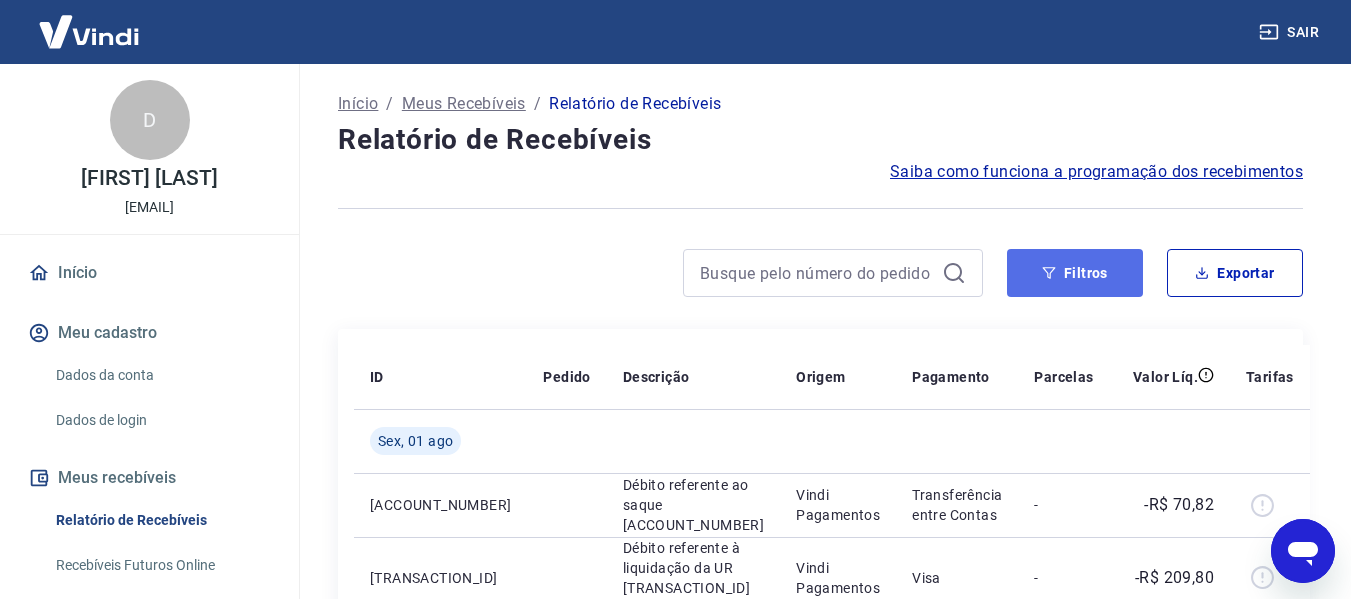 click on "Filtros" at bounding box center (1075, 273) 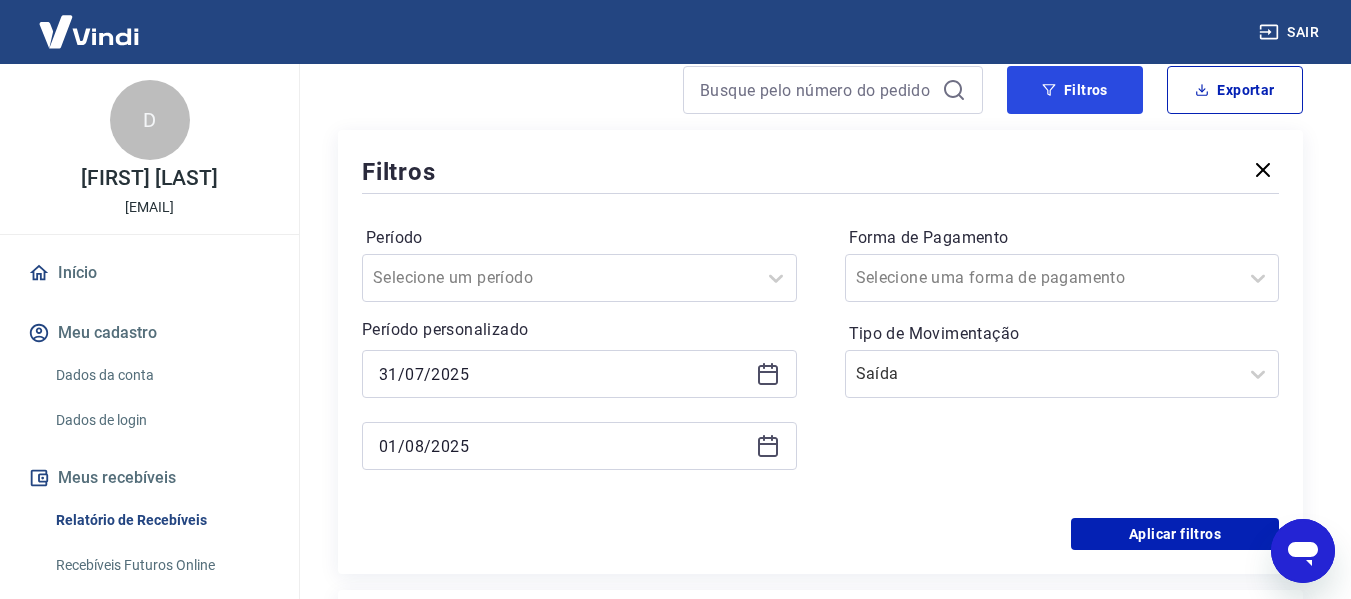 scroll, scrollTop: 200, scrollLeft: 0, axis: vertical 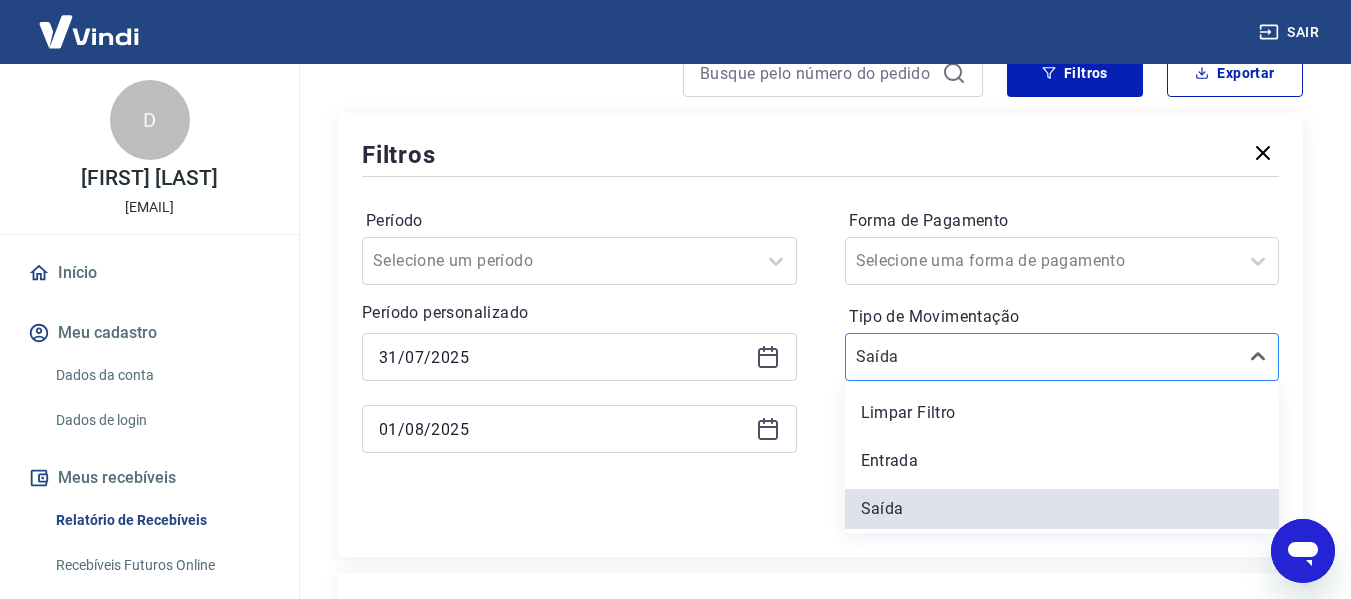 click on "Tipo de Movimentação" at bounding box center [957, 357] 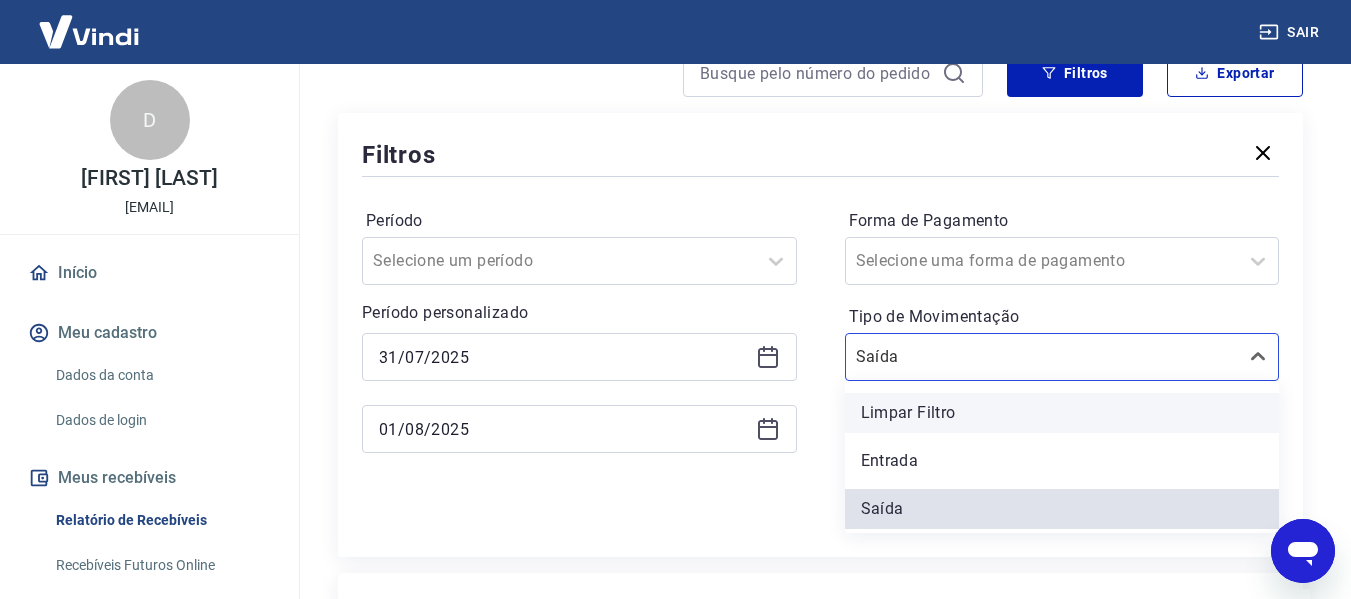 click on "Limpar Filtro" at bounding box center [1062, 413] 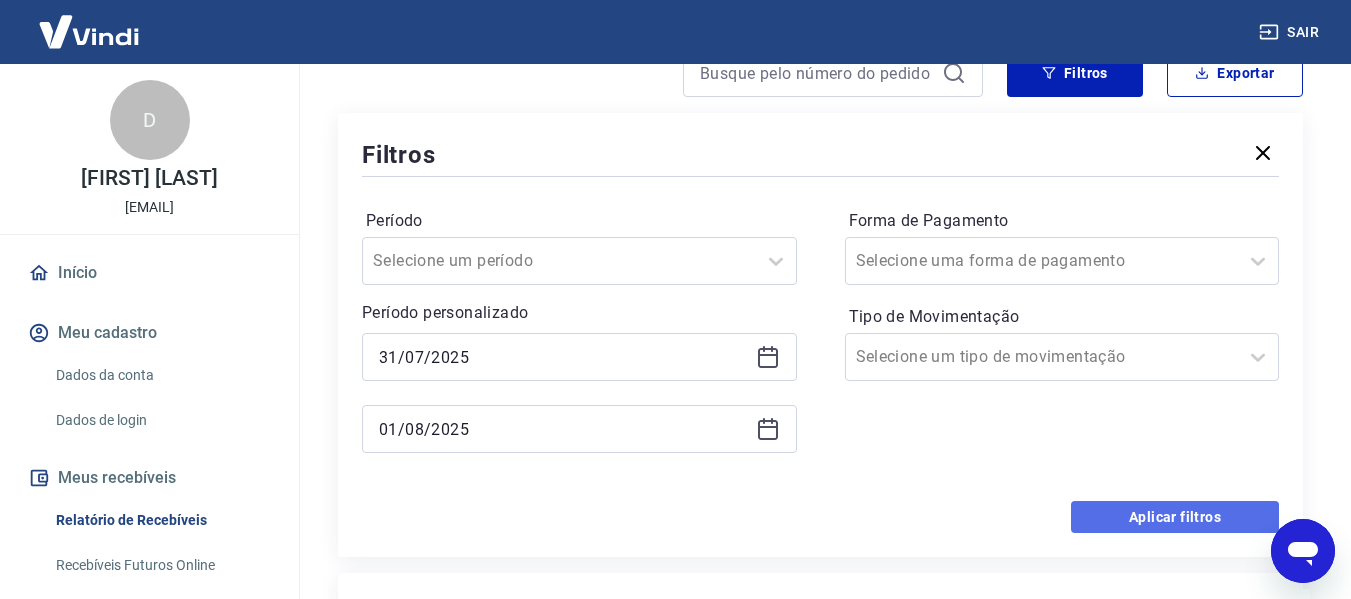 click on "Aplicar filtros" at bounding box center [1175, 517] 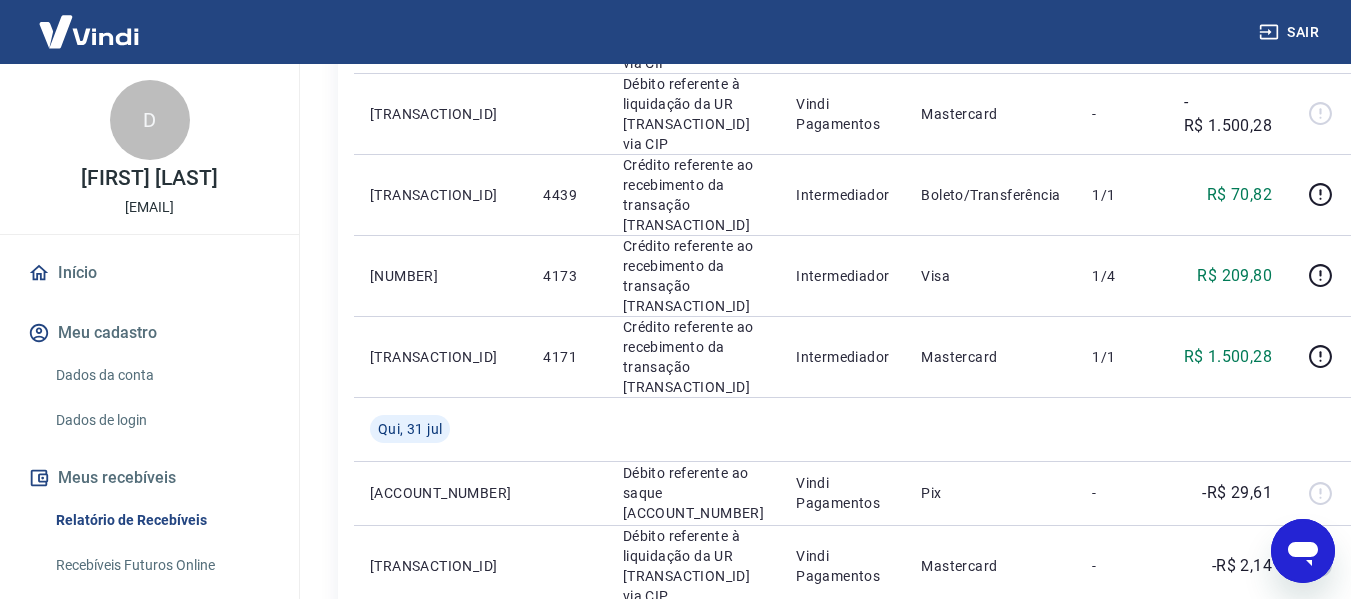 scroll, scrollTop: 500, scrollLeft: 0, axis: vertical 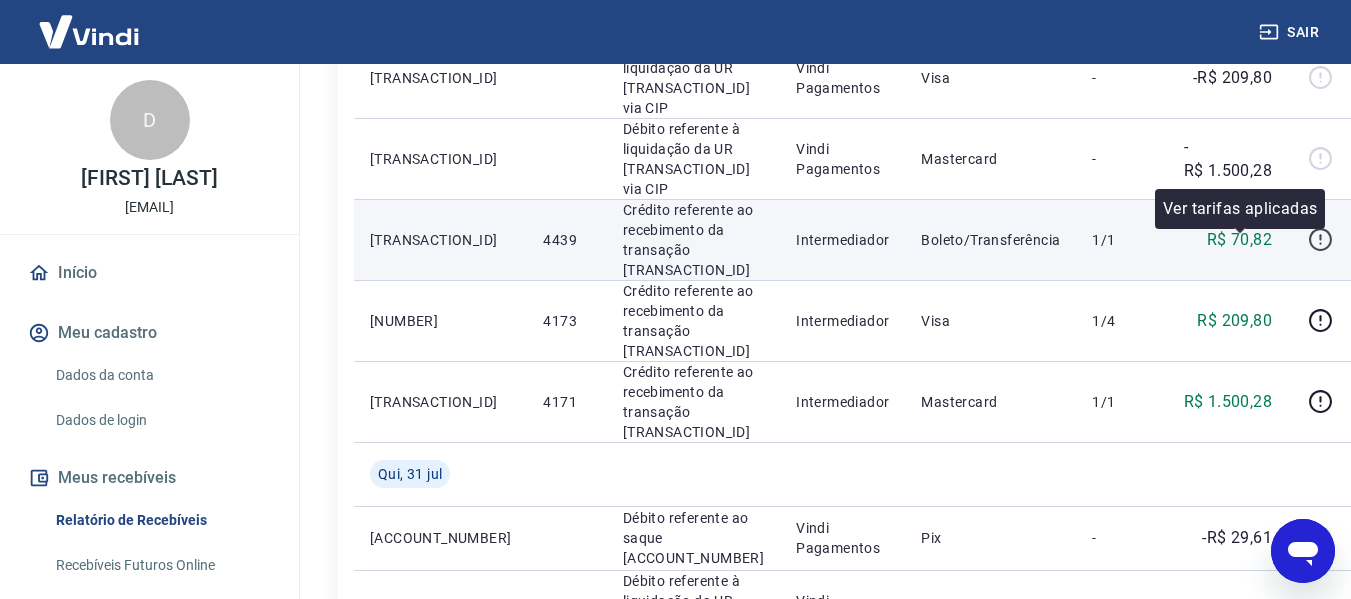 click 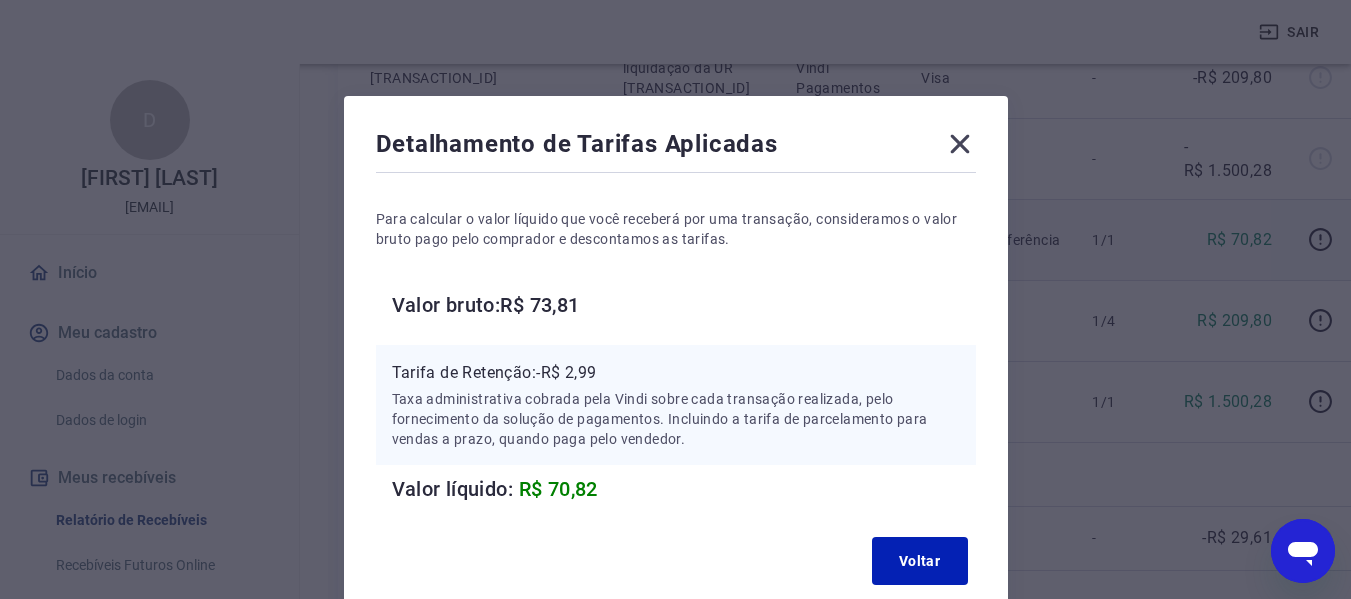 type 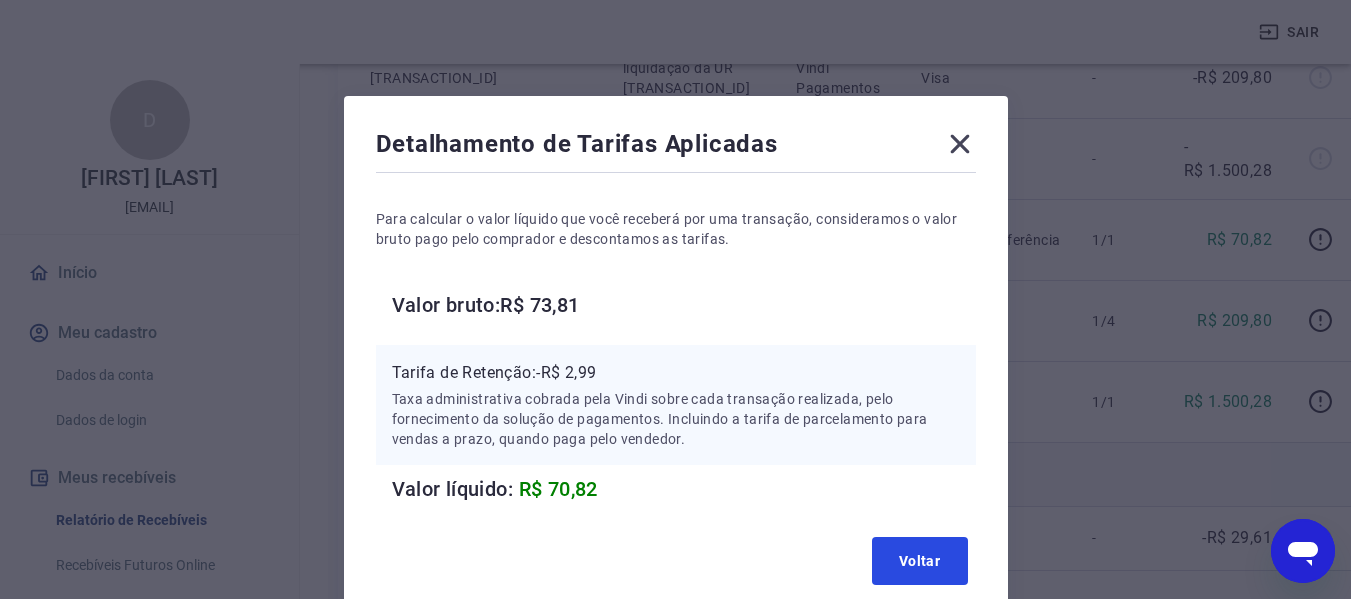 click on "Voltar" at bounding box center [920, 561] 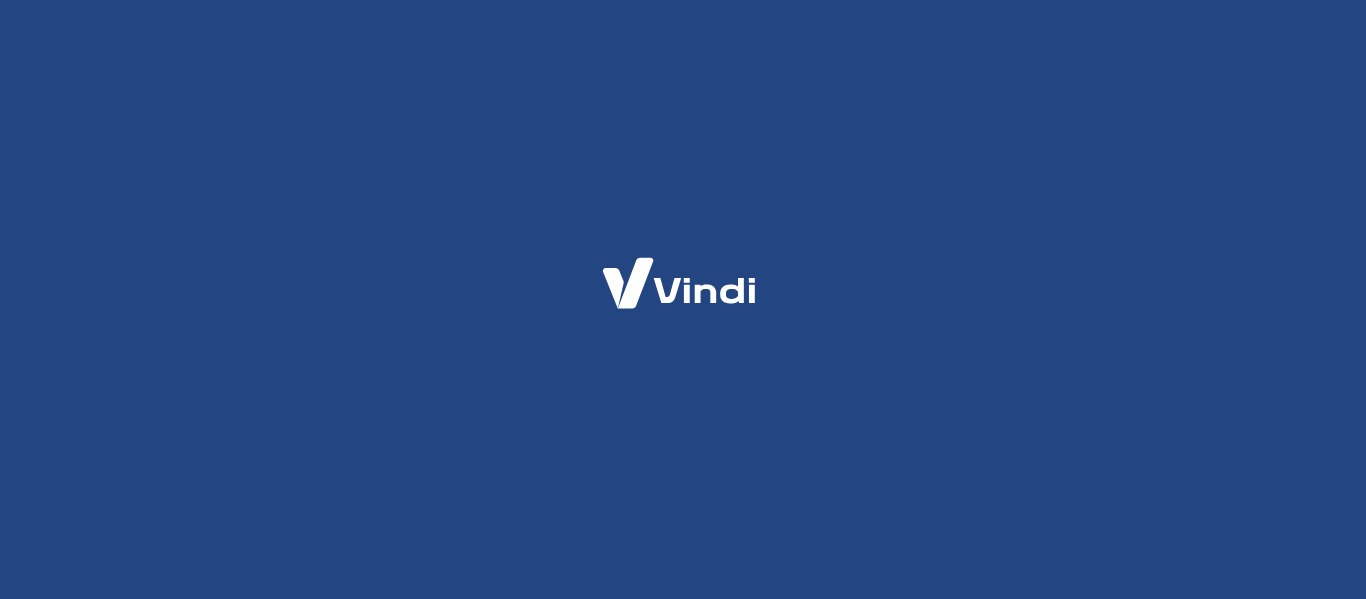 scroll, scrollTop: 0, scrollLeft: 0, axis: both 